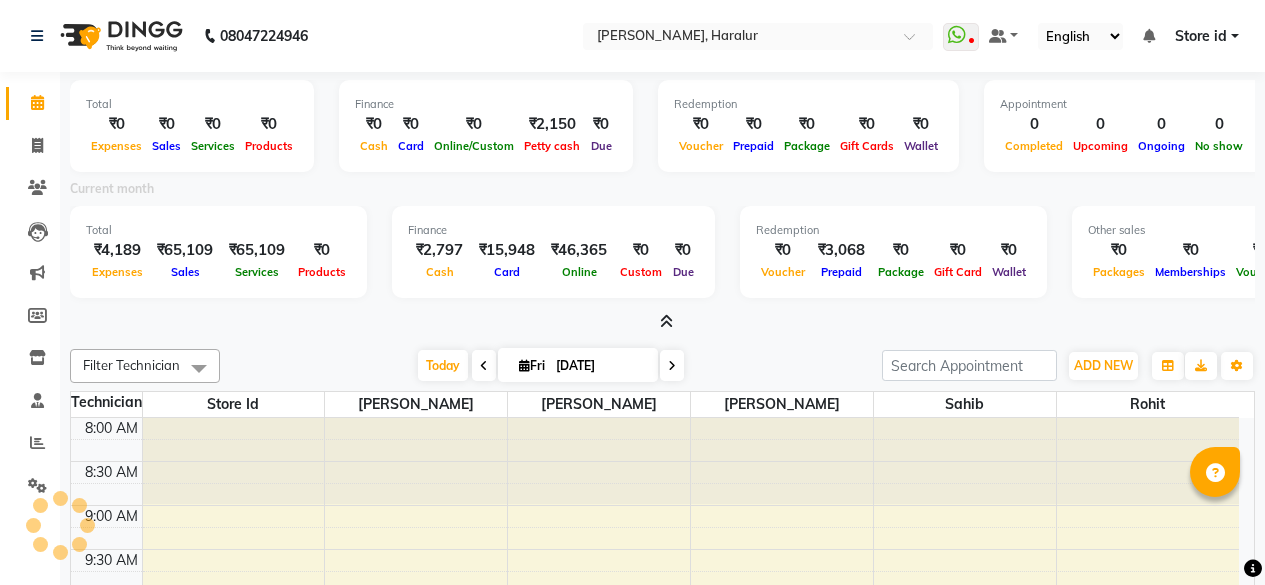scroll, scrollTop: 0, scrollLeft: 0, axis: both 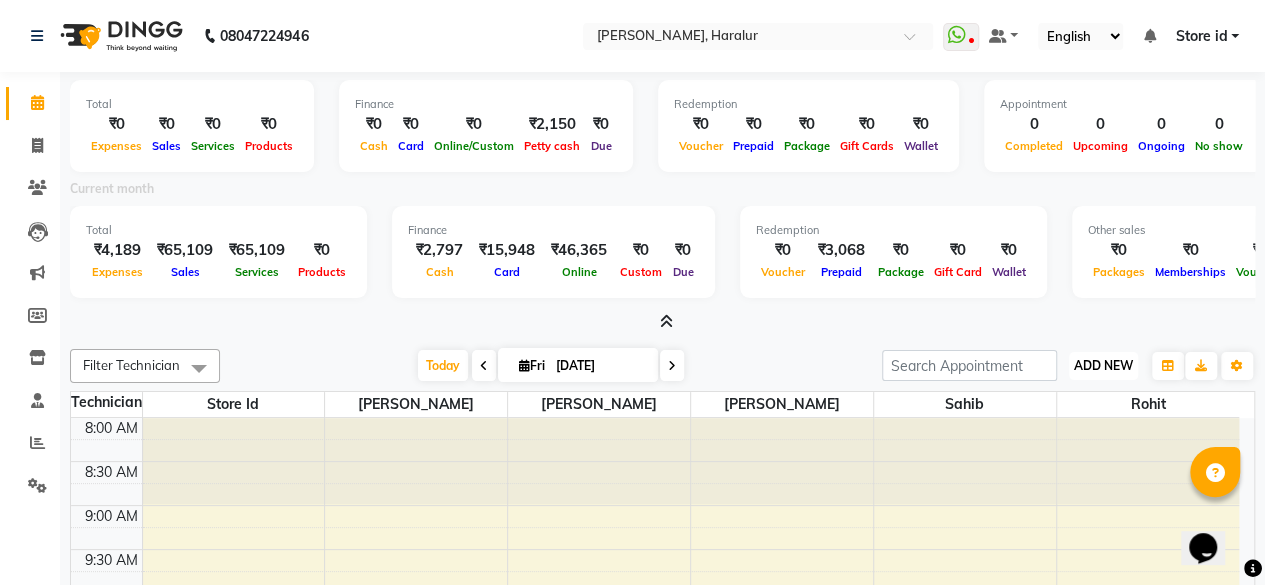 click on "ADD NEW" at bounding box center (1103, 365) 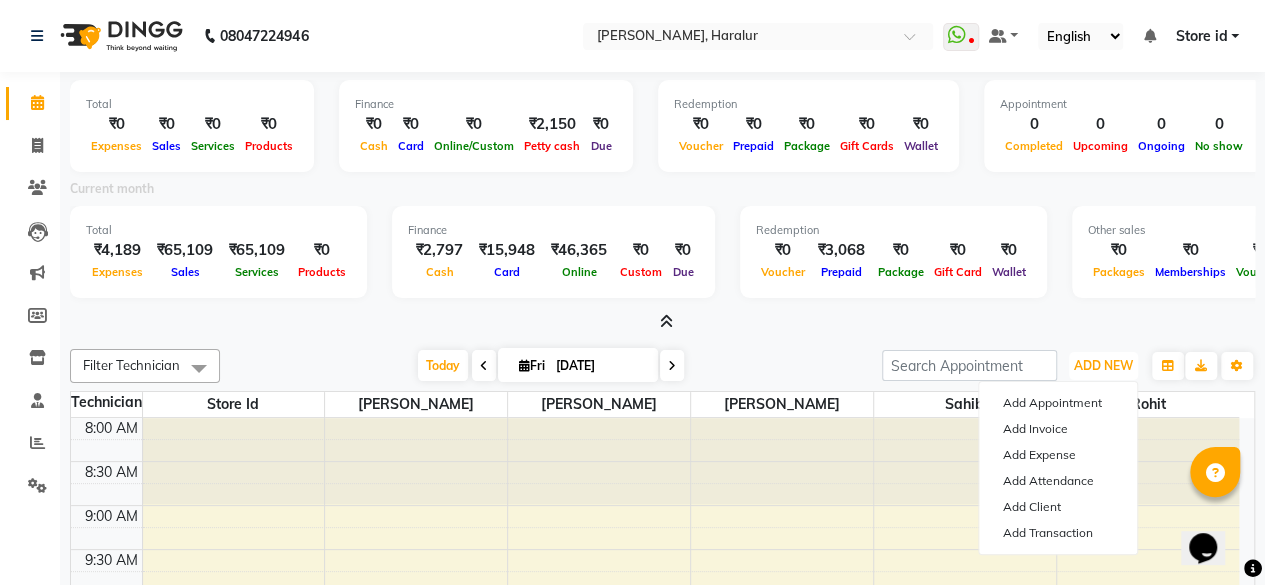 click at bounding box center (782, 461) 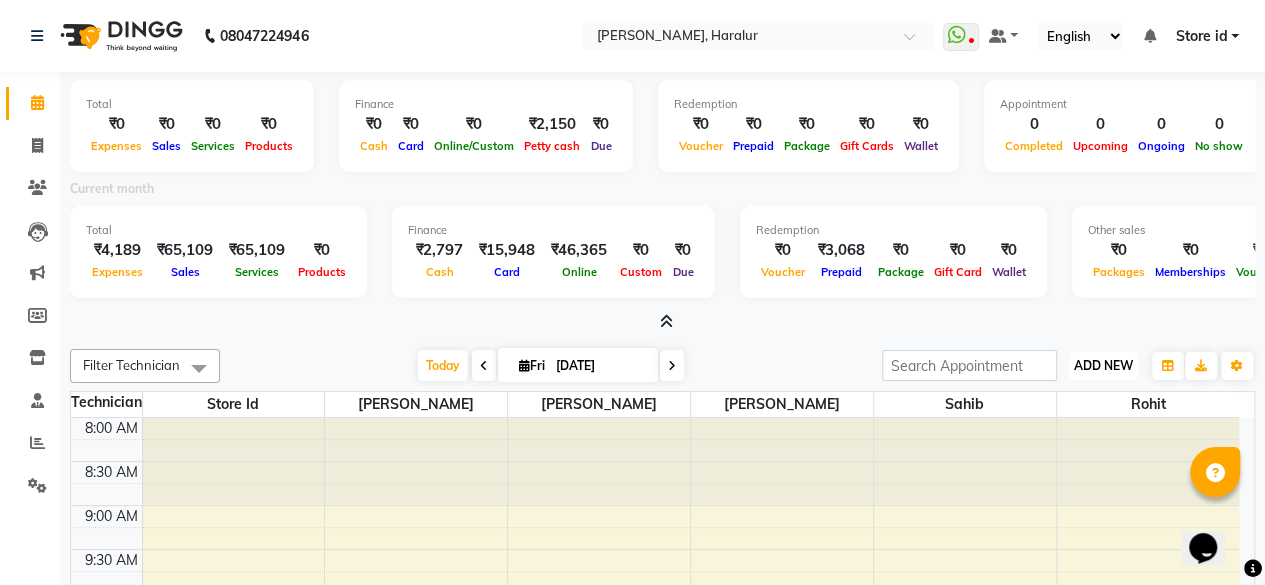 click on "ADD NEW" at bounding box center [1103, 365] 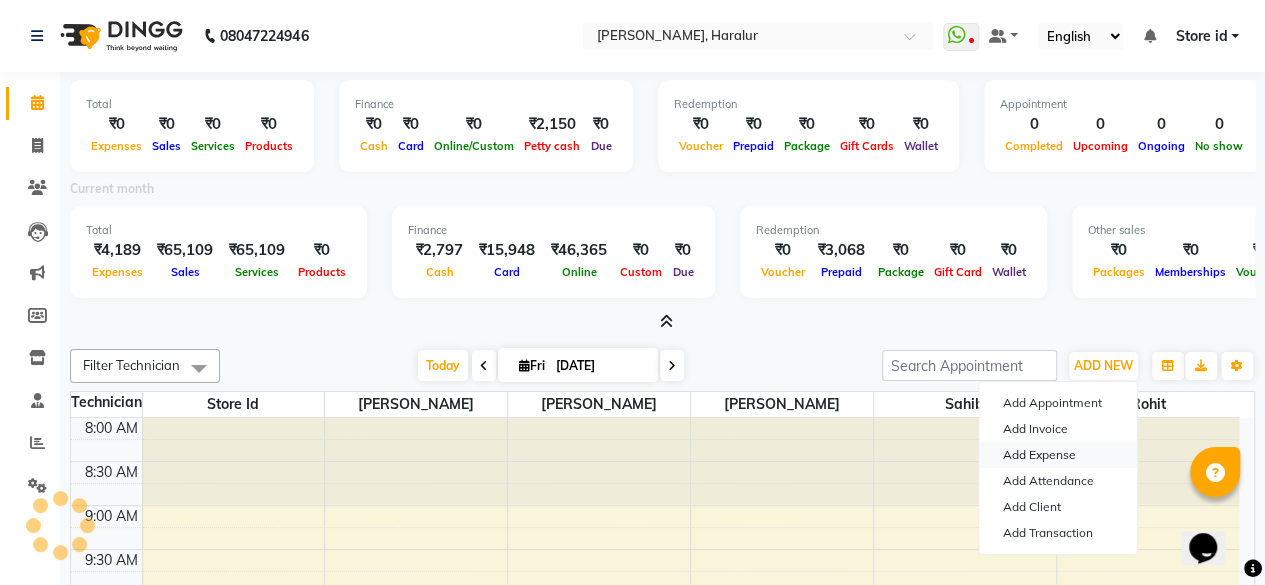 click on "Add Expense" at bounding box center [1058, 455] 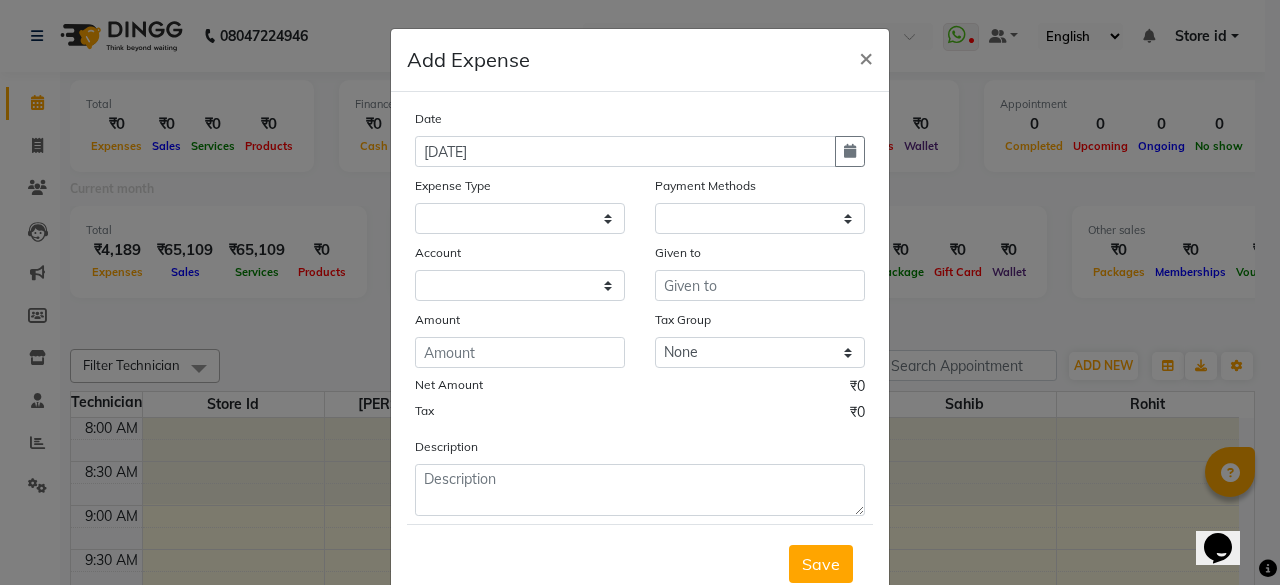 select on "1" 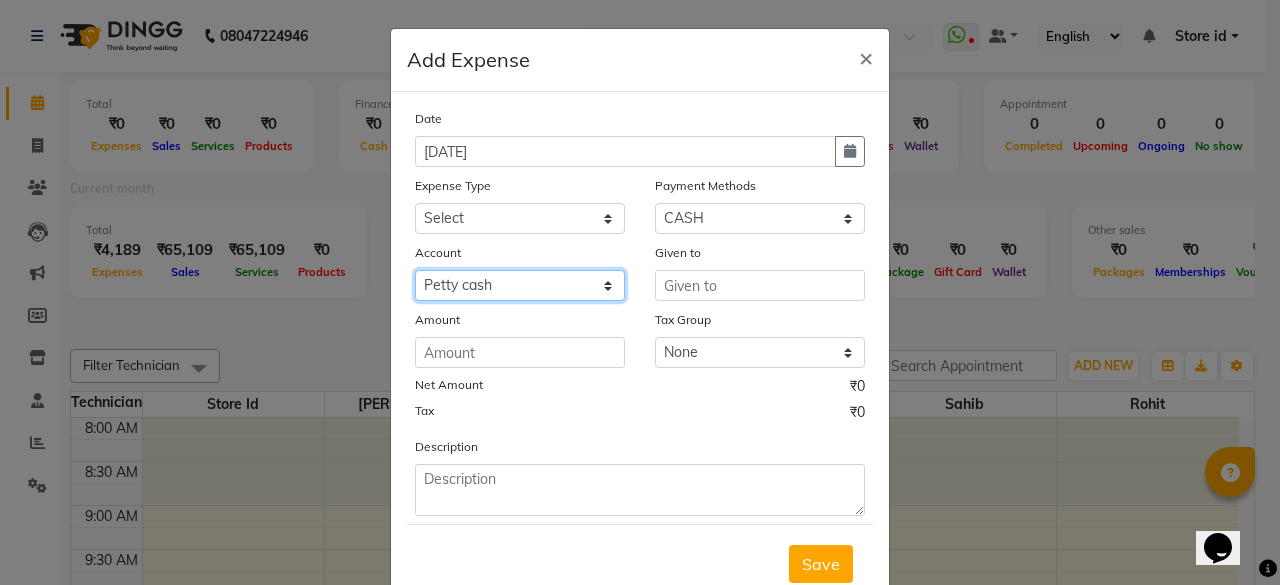 click on "Select Petty cash Default account" 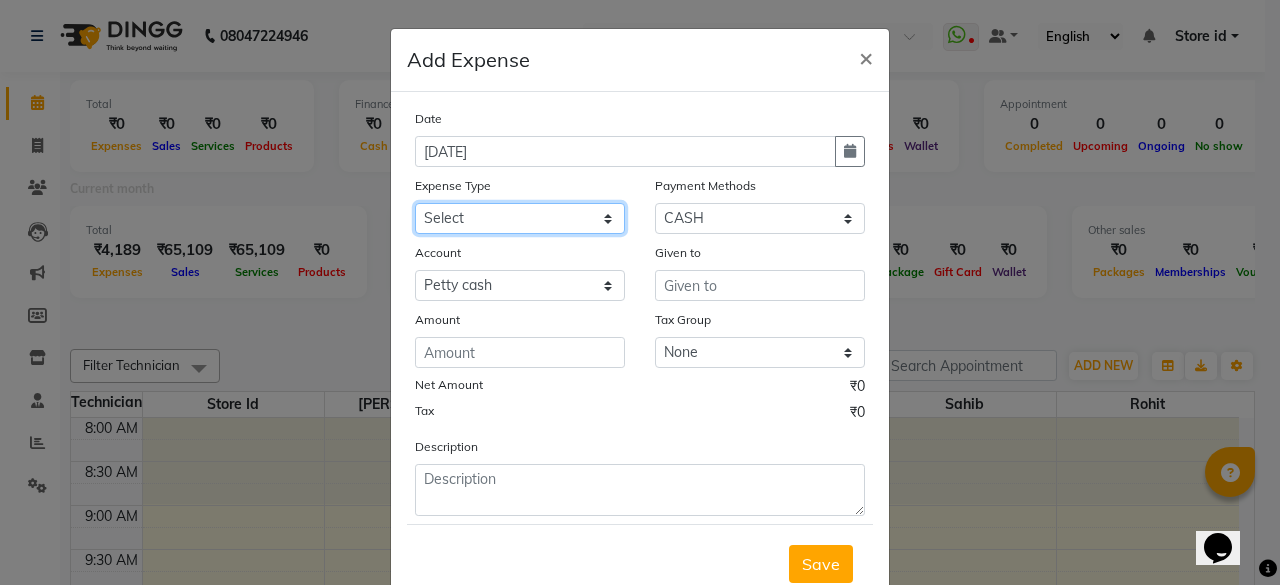 click on "Select acetone Advance Salary bank deposite BBMP Beauty products Bed charges BIRTHDAY CAKE Bonus [PERSON_NAME] CASH EXPENSE VOUCHER Cash handover Client Refreshment coconut water for clients COFFEE coffee powder Commission Conveyance Cotton Courier decoration Diesel for generator Donation Drinking Water Electricity Eyelashes return Face mask floor cleaner flowers daily garbage generator diesel green tea GST handover HANDWASH House Keeping Material House keeping Salary Incentive Internet Bill juice LAUNDRY Maintainance Marketing Medical Membership Milk Milk miscelleneous Naturals salon NEWSPAPER O T Other Pantry PETROL Phone Bill Plants plumber pooja items Porter priest Product Purchase product return Product sale puja items RAPIDO Refund Rent Shop Rent Staff Accommodation Royalty Salary Staff cab charges Staff dinner Staff Flight Ticket Staff  Hiring from another Branch Staff Snacks Stationary sugar sweets TEAM DINNER TIPS Tissue [DEMOGRAPHIC_DATA] Utilities Water Bottle Water cane week of salary Wi Fi Payment" 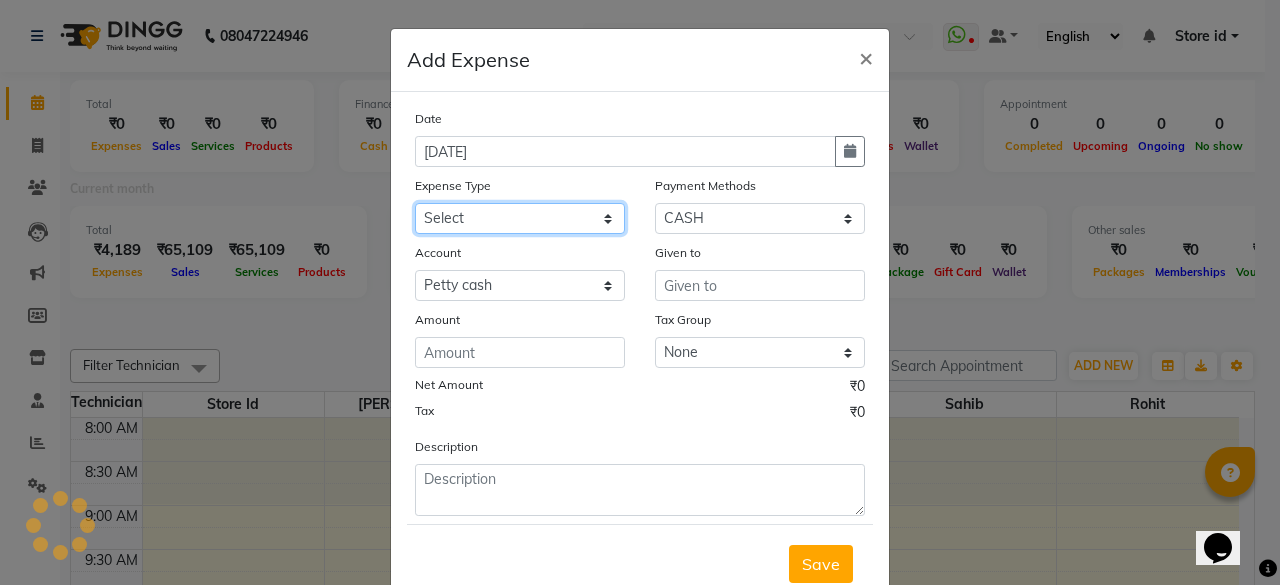 select on "9147" 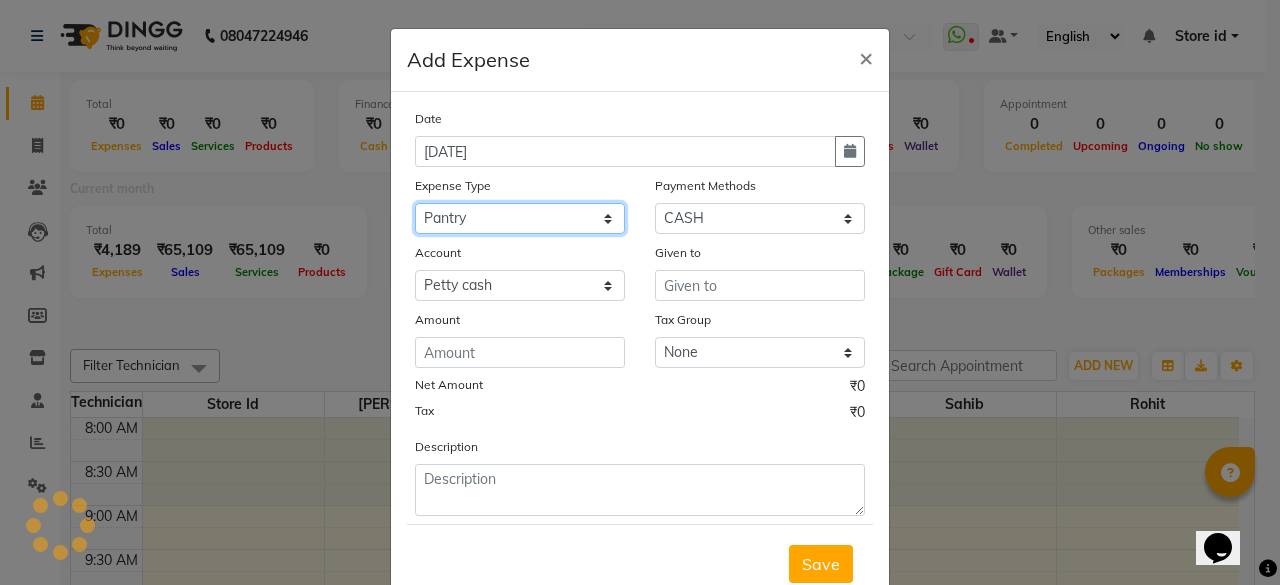 click on "Select acetone Advance Salary bank deposite BBMP Beauty products Bed charges BIRTHDAY CAKE Bonus [PERSON_NAME] CASH EXPENSE VOUCHER Cash handover Client Refreshment coconut water for clients COFFEE coffee powder Commission Conveyance Cotton Courier decoration Diesel for generator Donation Drinking Water Electricity Eyelashes return Face mask floor cleaner flowers daily garbage generator diesel green tea GST handover HANDWASH House Keeping Material House keeping Salary Incentive Internet Bill juice LAUNDRY Maintainance Marketing Medical Membership Milk Milk miscelleneous Naturals salon NEWSPAPER O T Other Pantry PETROL Phone Bill Plants plumber pooja items Porter priest Product Purchase product return Product sale puja items RAPIDO Refund Rent Shop Rent Staff Accommodation Royalty Salary Staff cab charges Staff dinner Staff Flight Ticket Staff  Hiring from another Branch Staff Snacks Stationary sugar sweets TEAM DINNER TIPS Tissue [DEMOGRAPHIC_DATA] Utilities Water Bottle Water cane week of salary Wi Fi Payment" 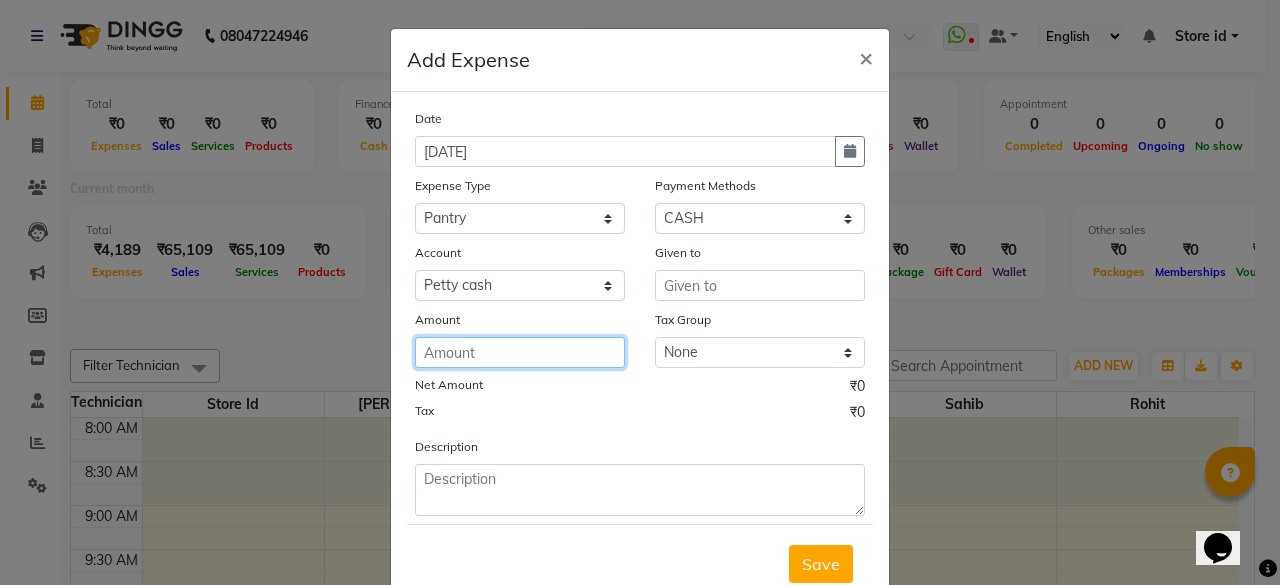 click 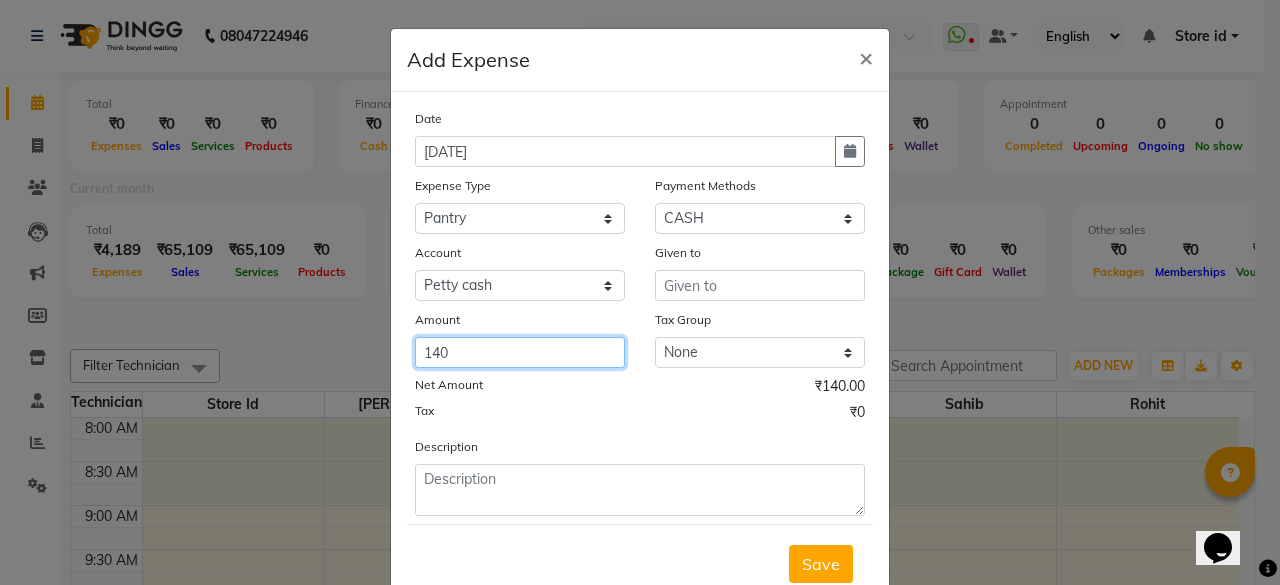 type on "140" 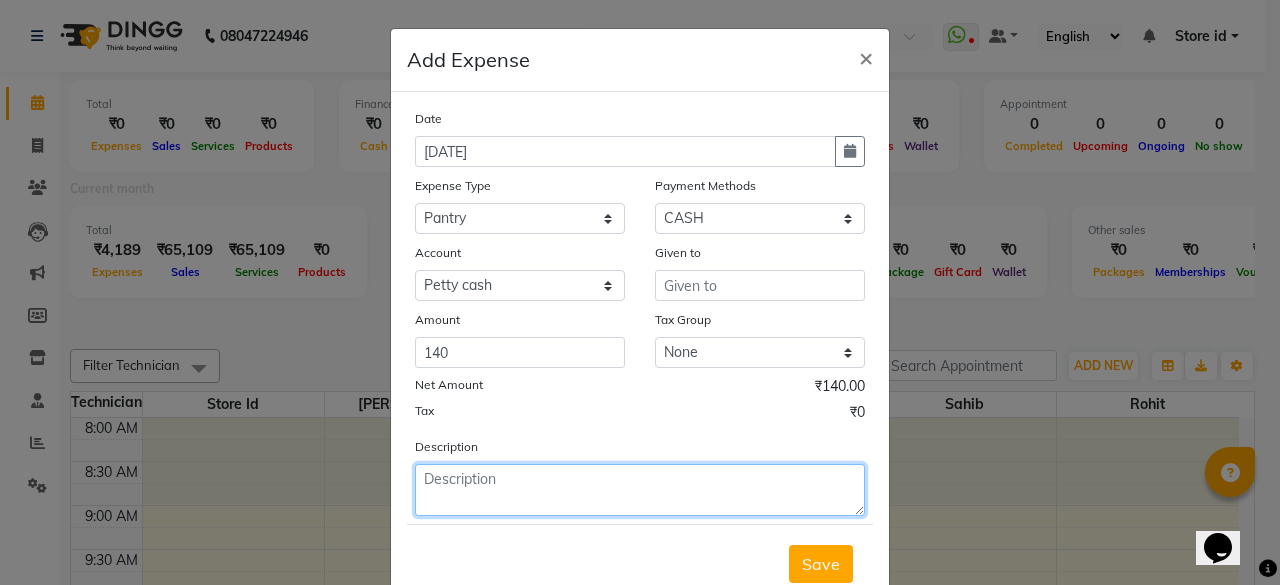 click 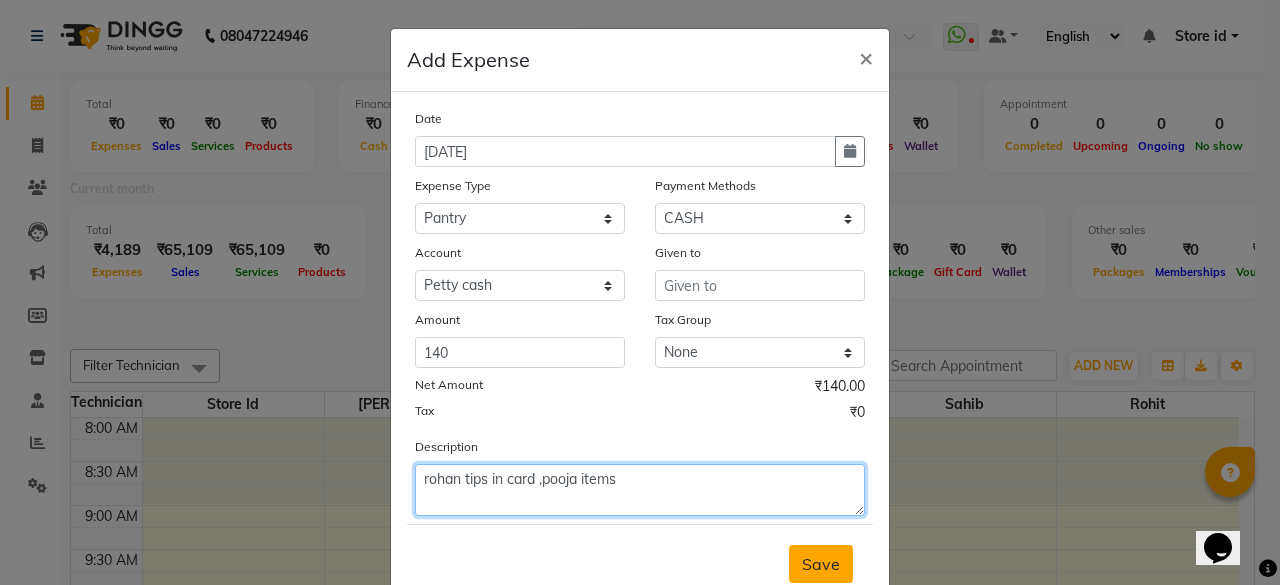 type on "rohan tips in card ,pooja items" 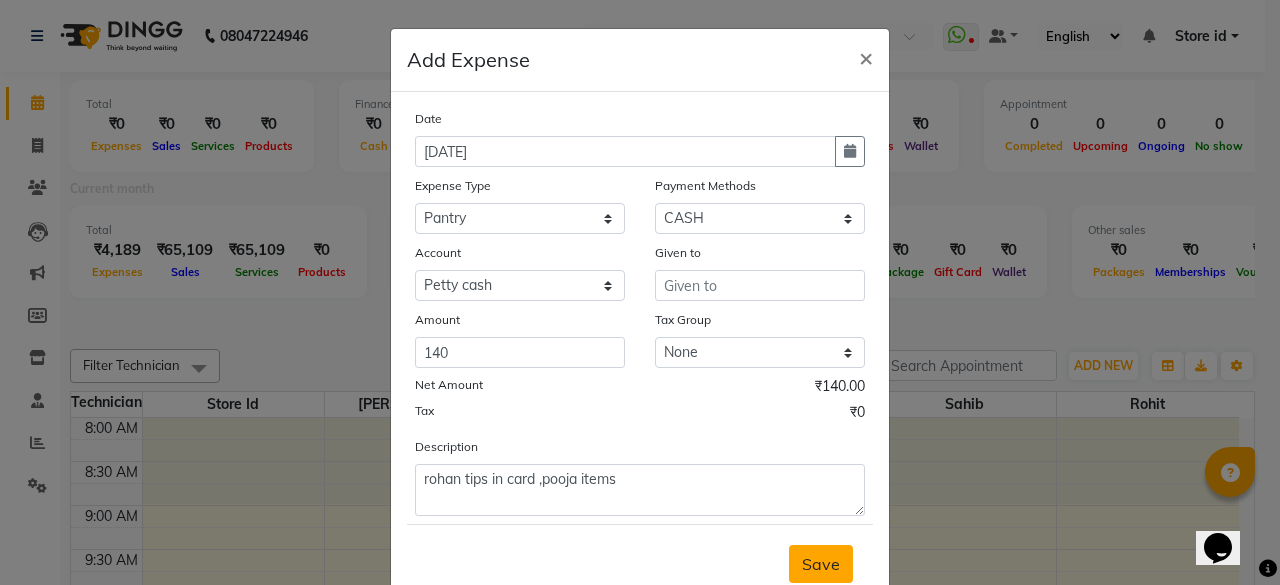 click on "Save" at bounding box center (821, 564) 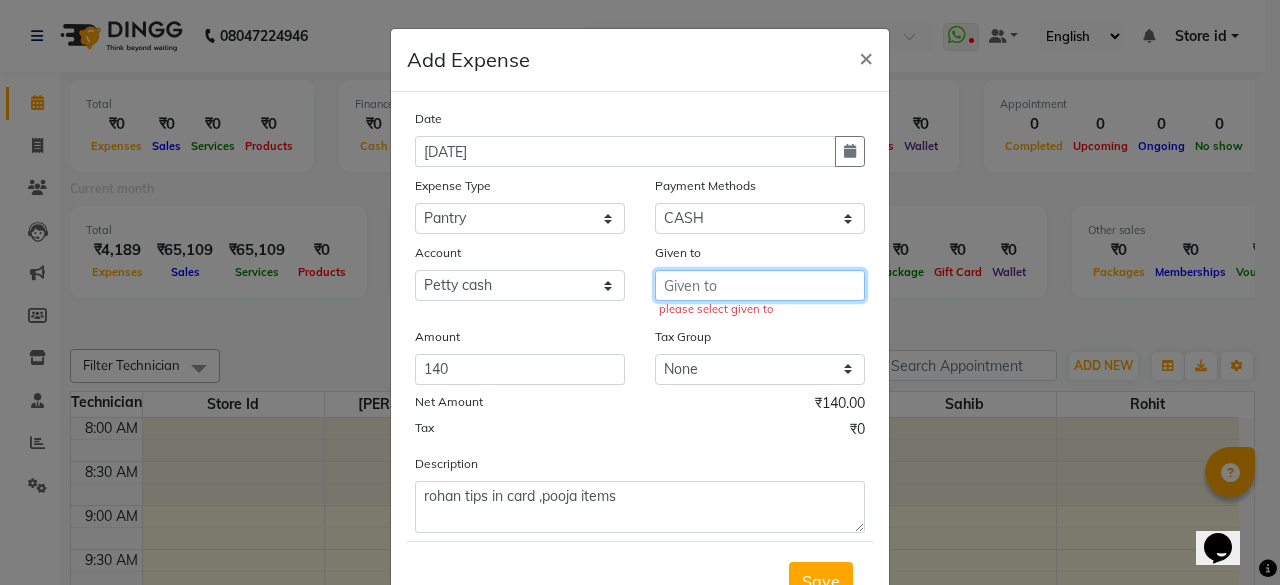 click at bounding box center [760, 285] 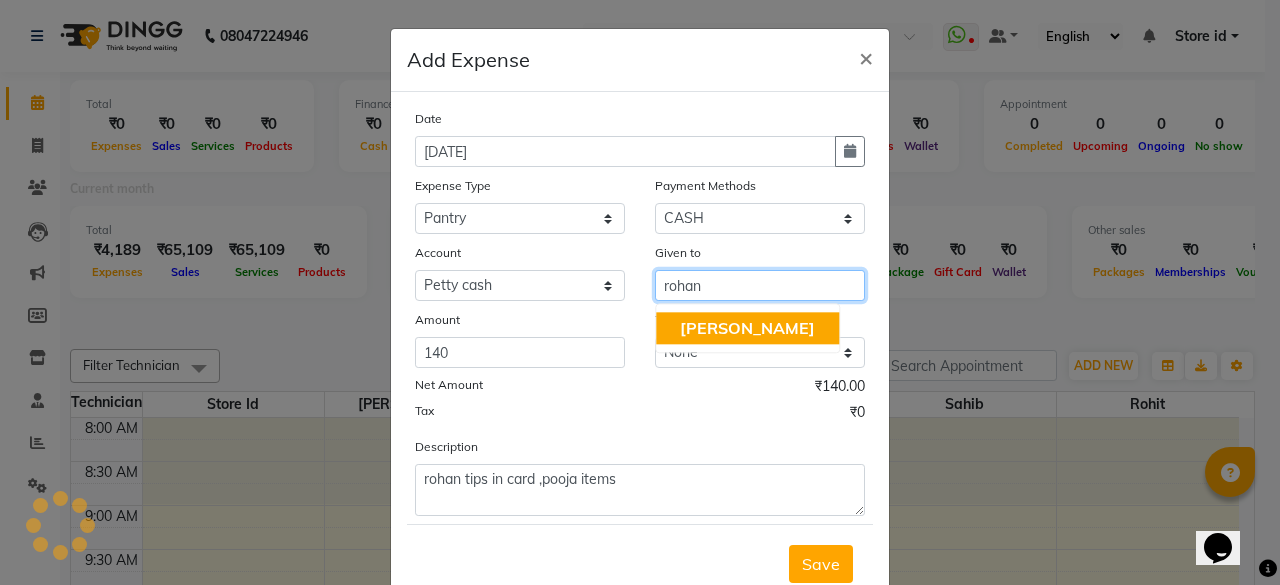 click on "[PERSON_NAME]" 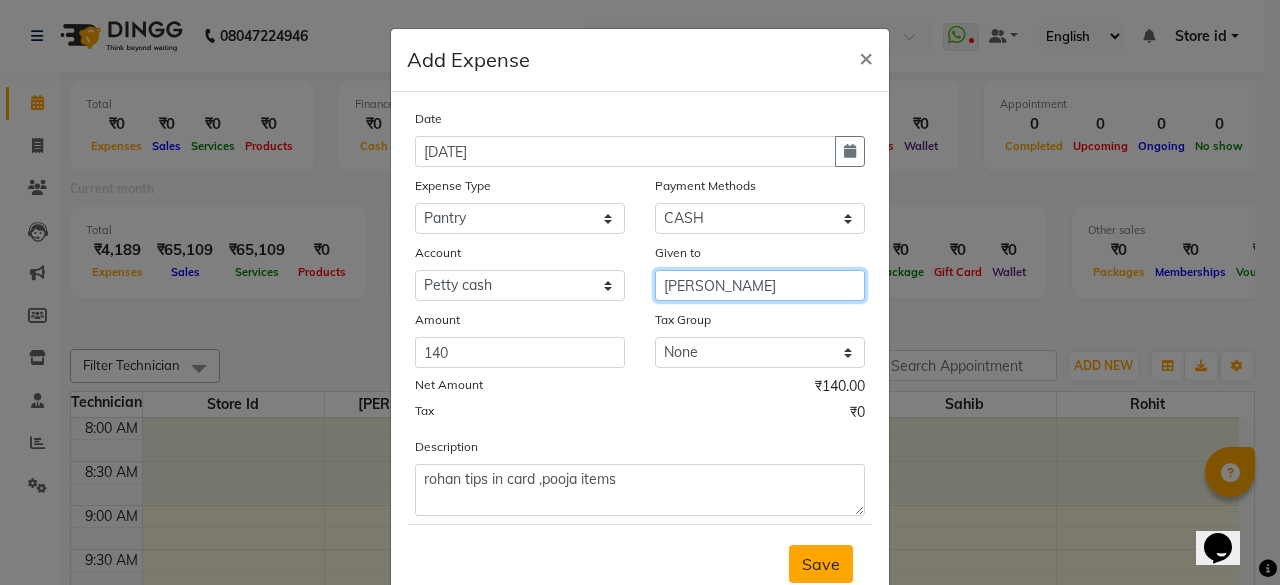 type on "[PERSON_NAME]" 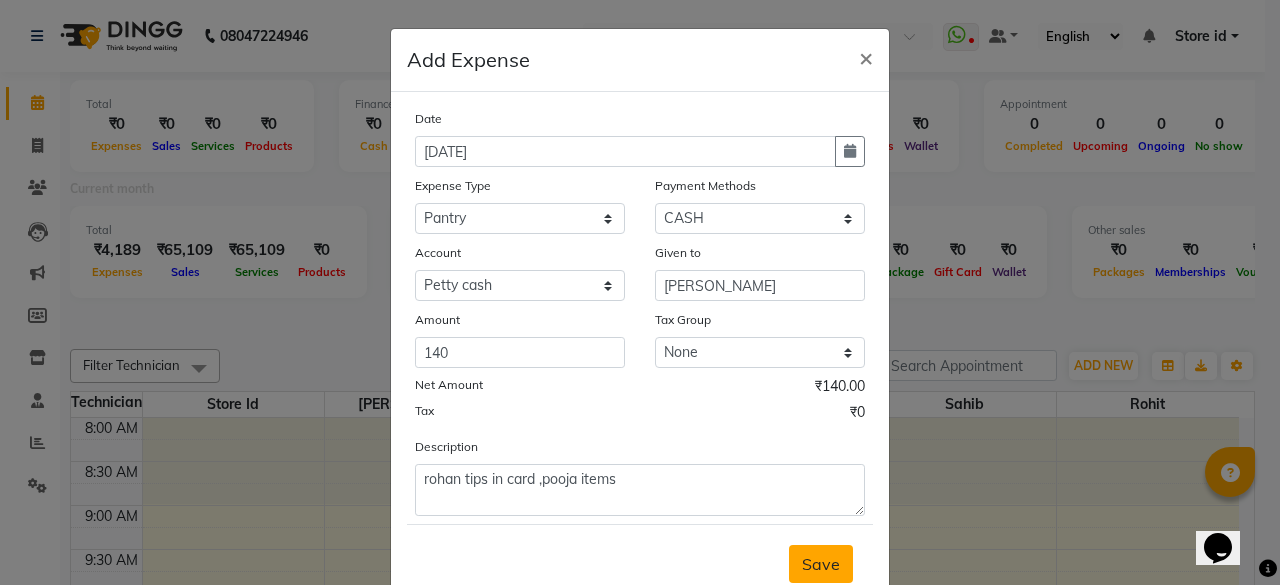 click on "Save" at bounding box center [821, 564] 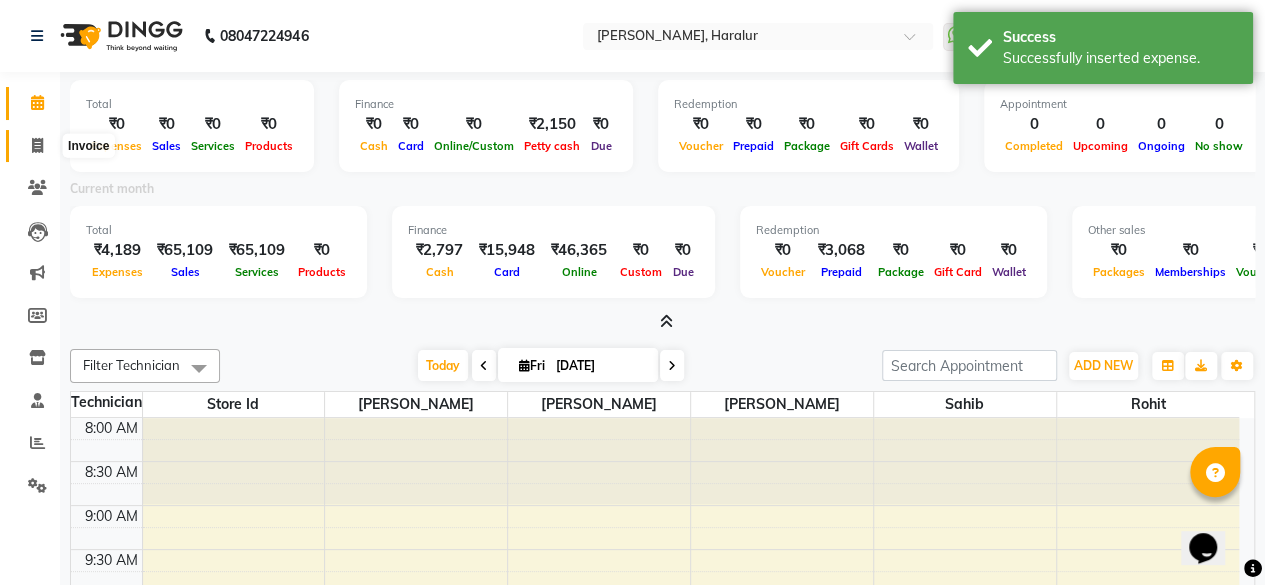 click 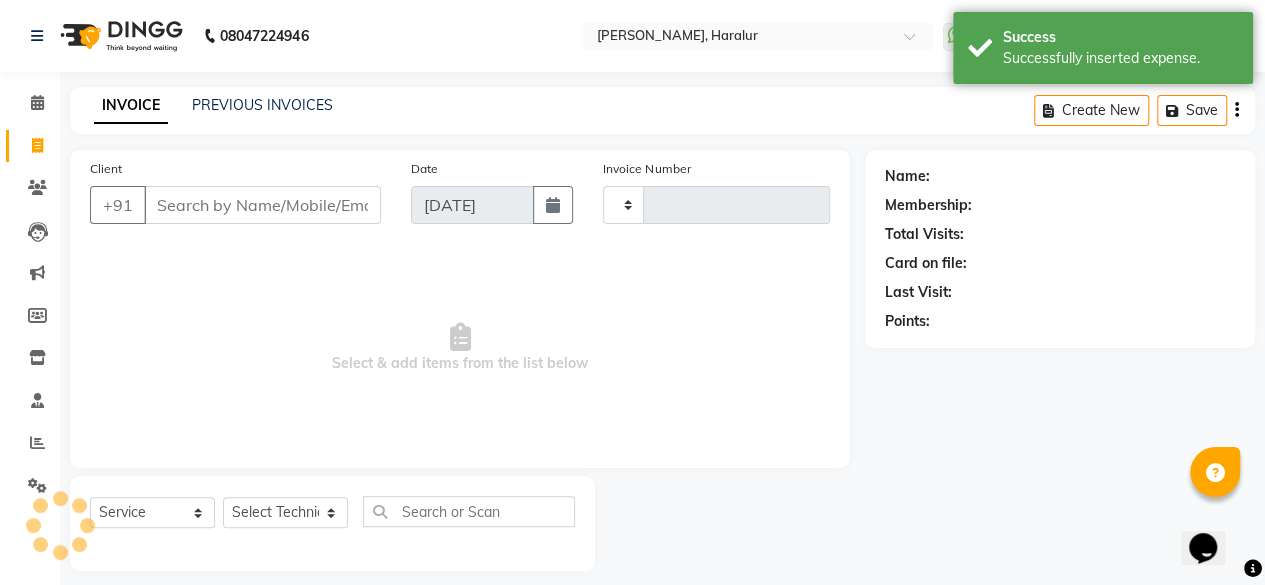 scroll, scrollTop: 5, scrollLeft: 0, axis: vertical 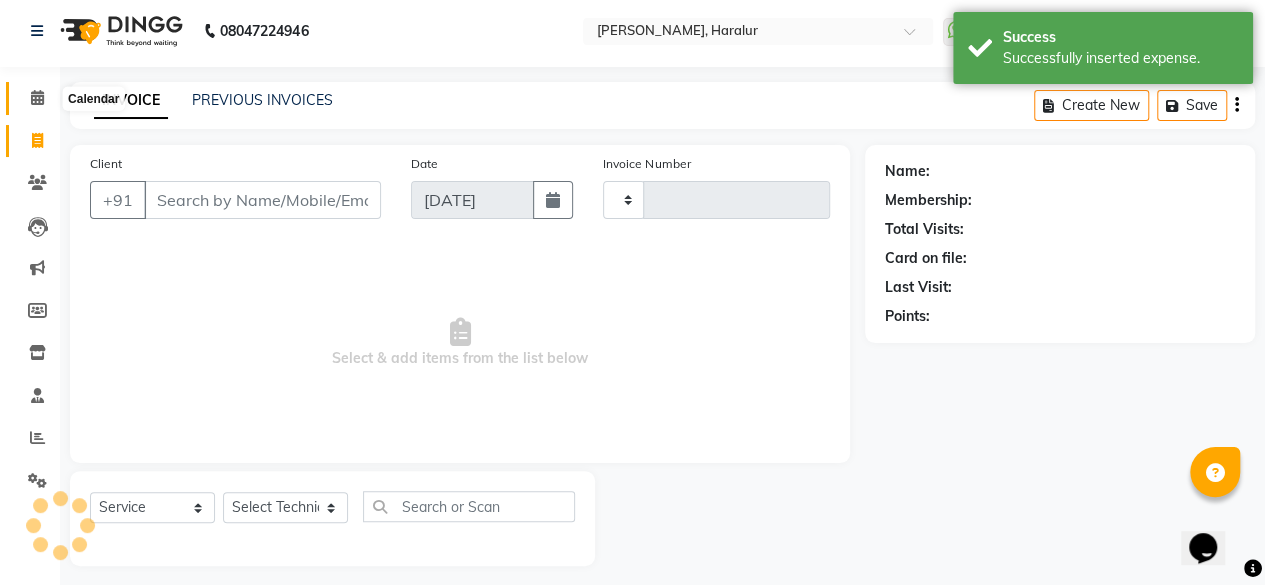 type on "0183" 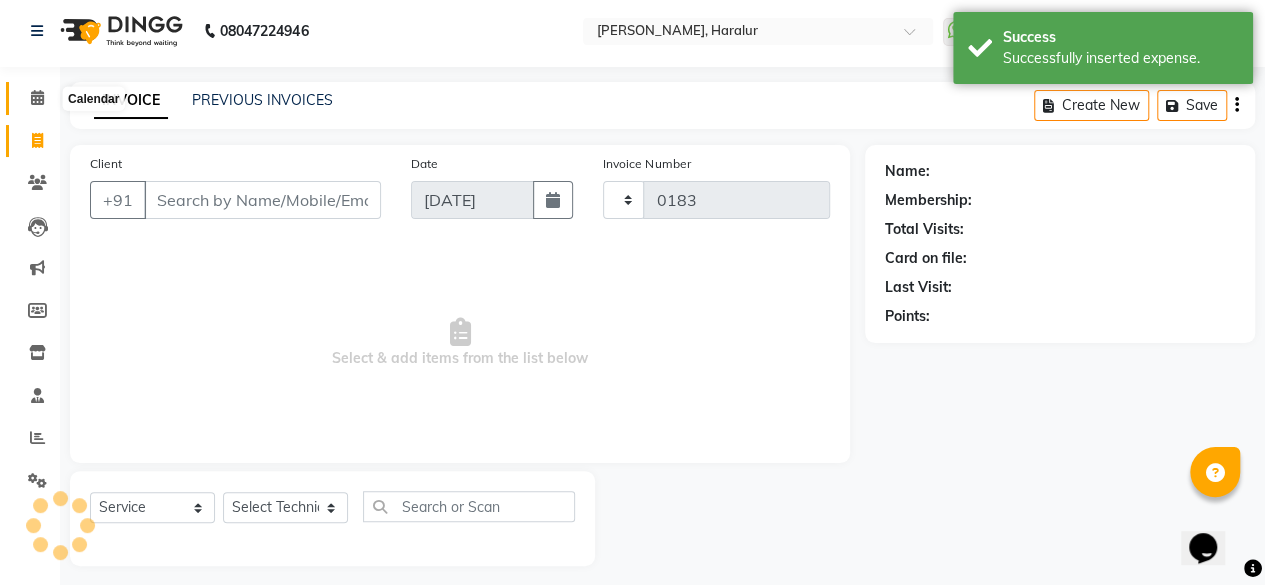 click 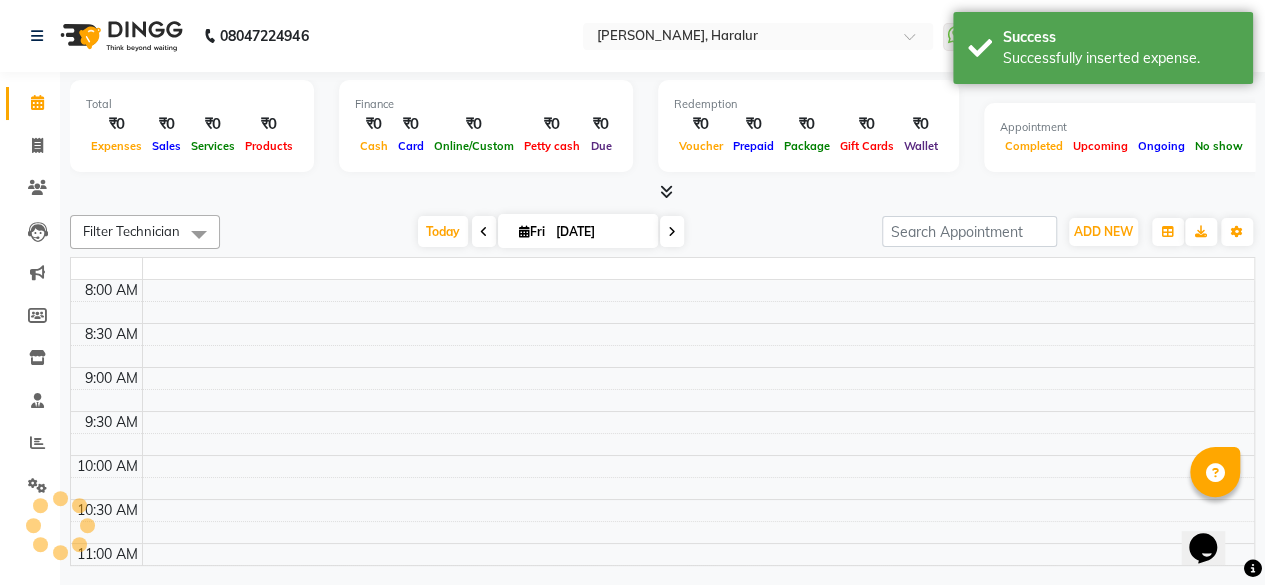 scroll, scrollTop: 0, scrollLeft: 0, axis: both 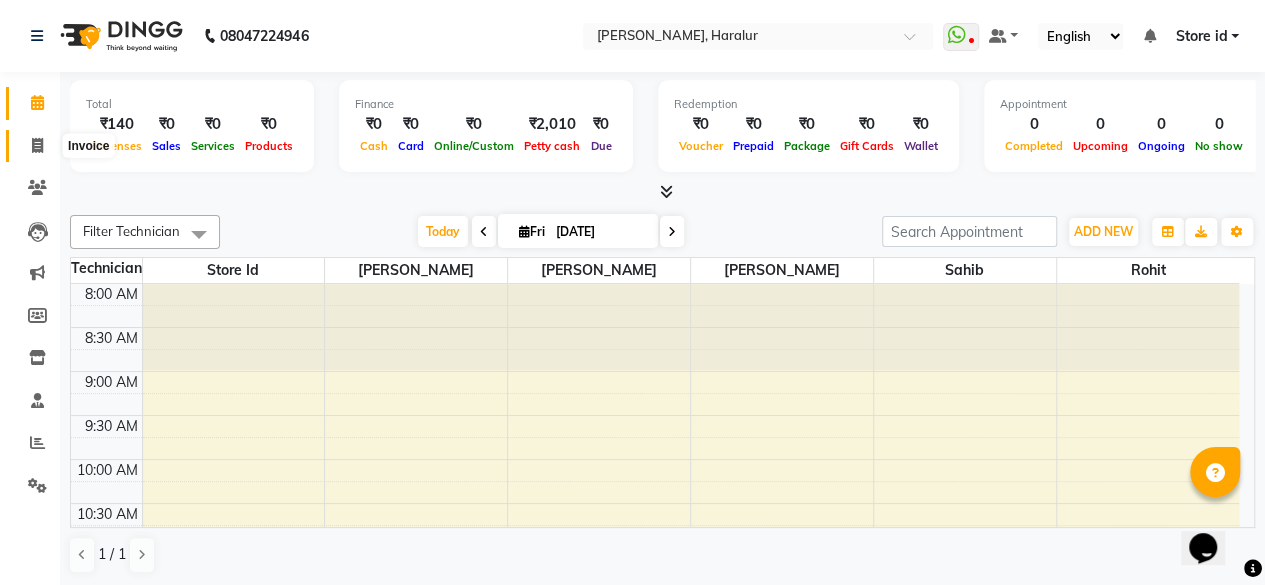 click 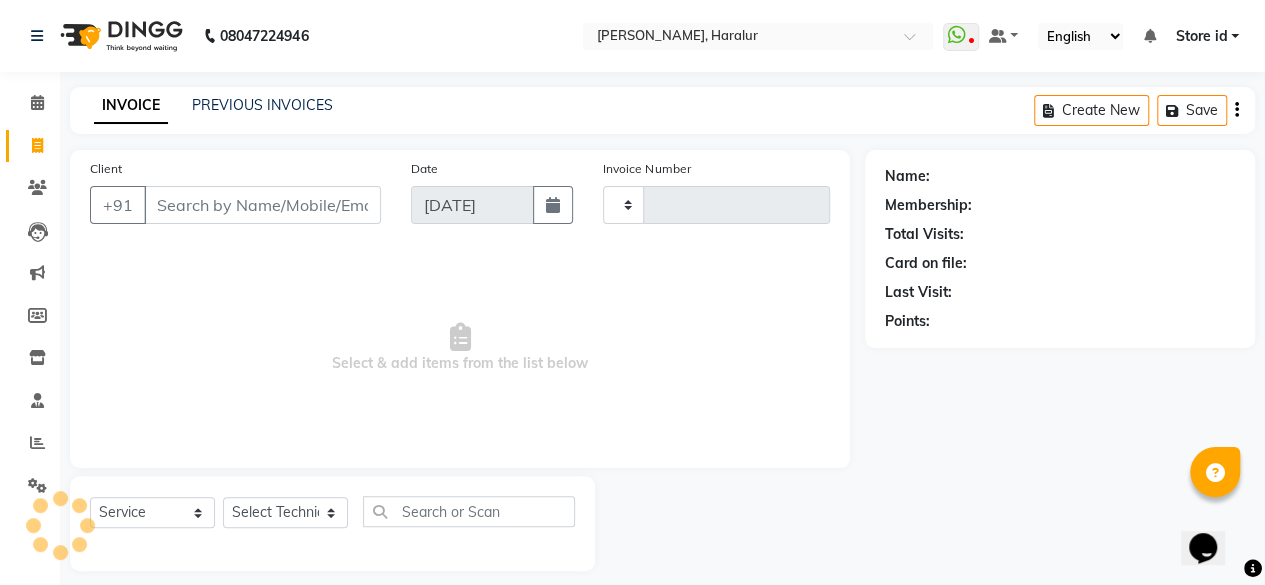 type on "0183" 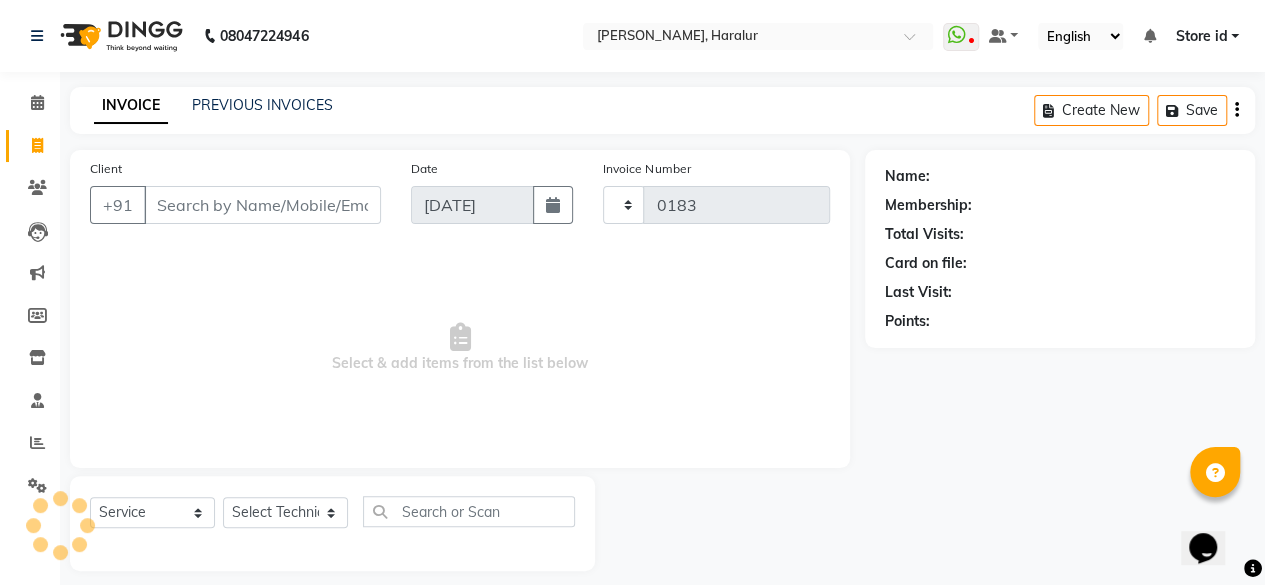 select on "8259" 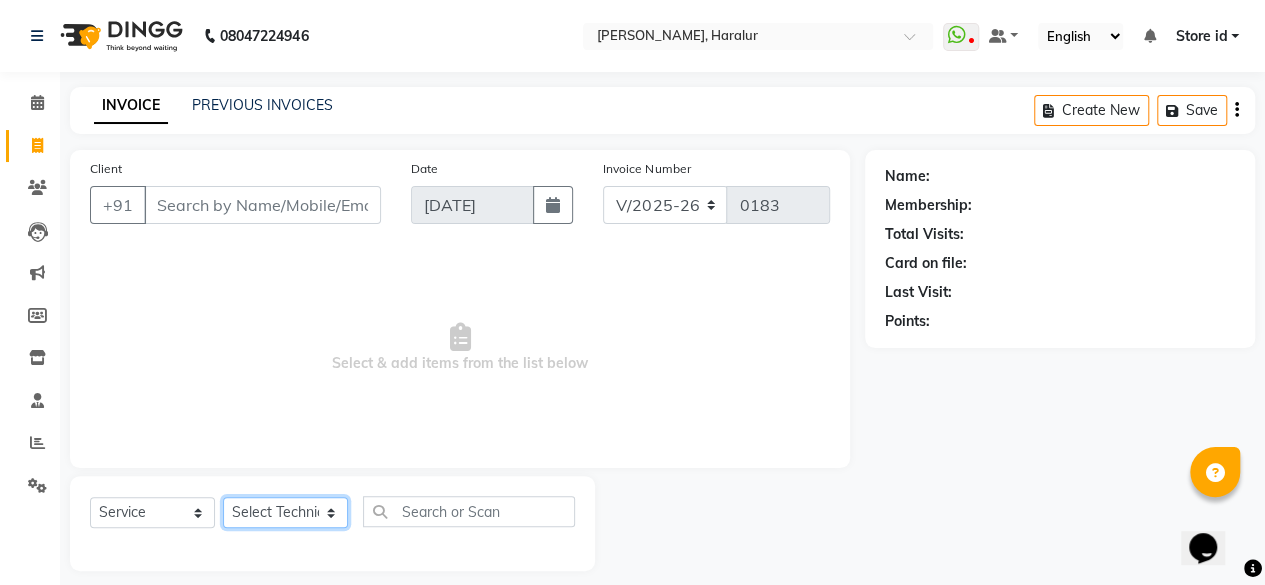 click on "Select Technician [PERSON_NAME] [PERSON_NAME] rohit sahib Store id" 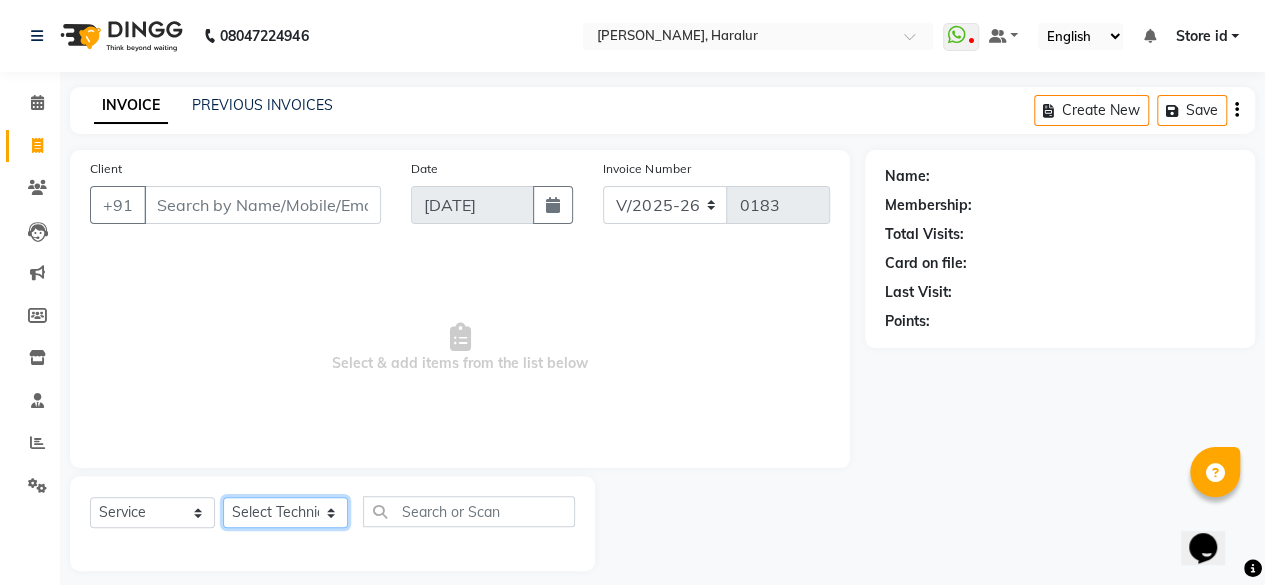 select on "82346" 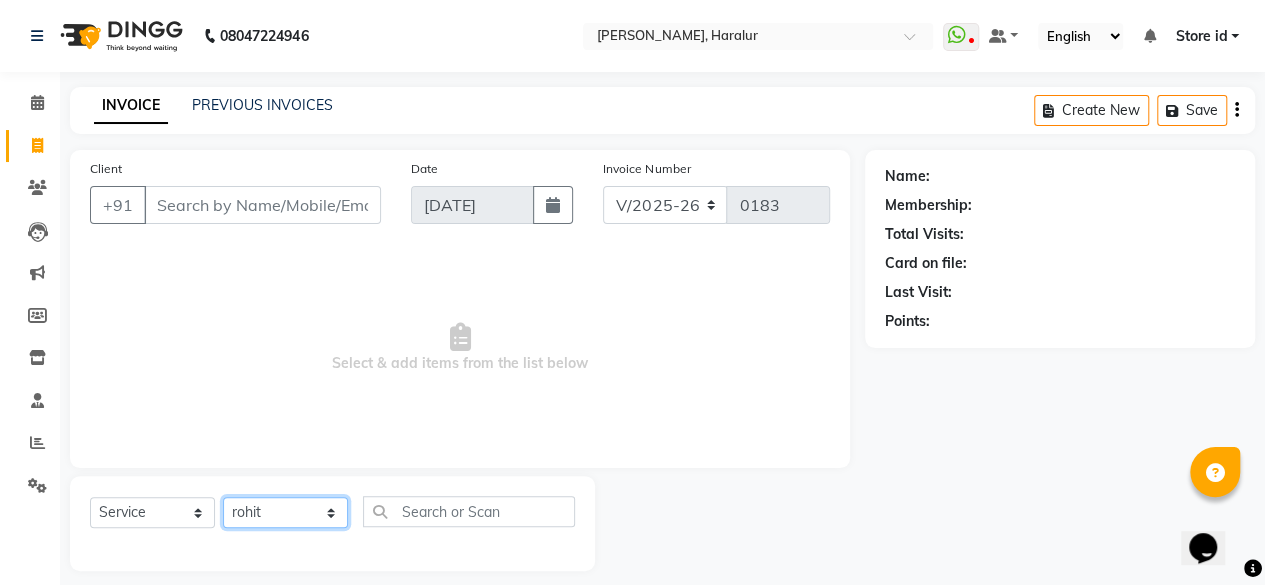 click on "Select Technician [PERSON_NAME] [PERSON_NAME] rohit sahib Store id" 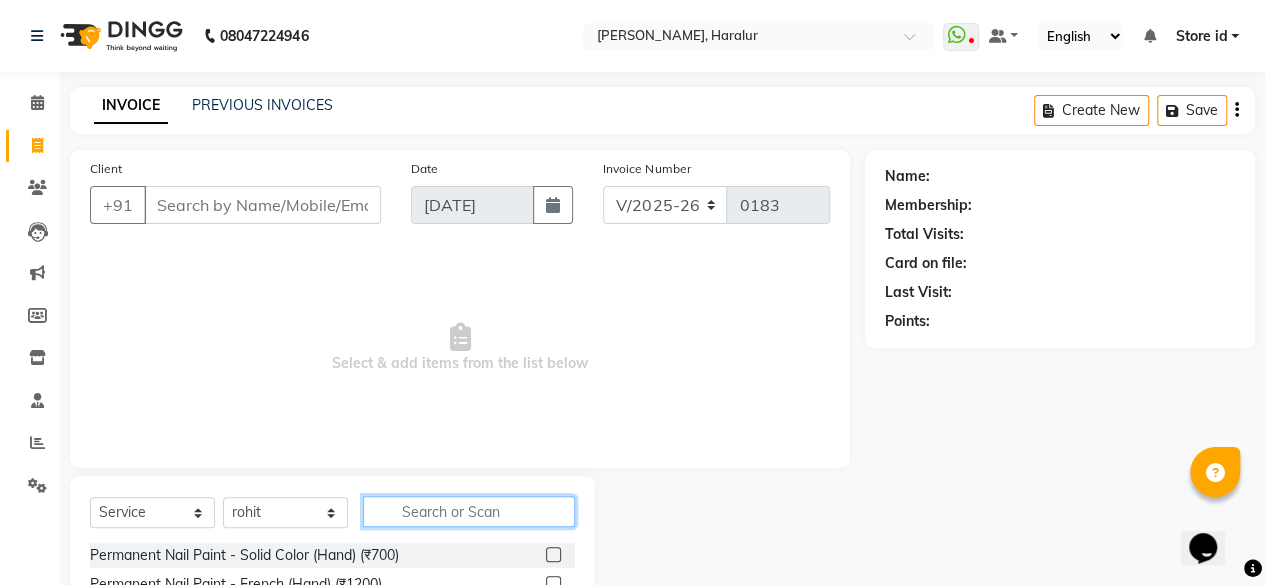 click 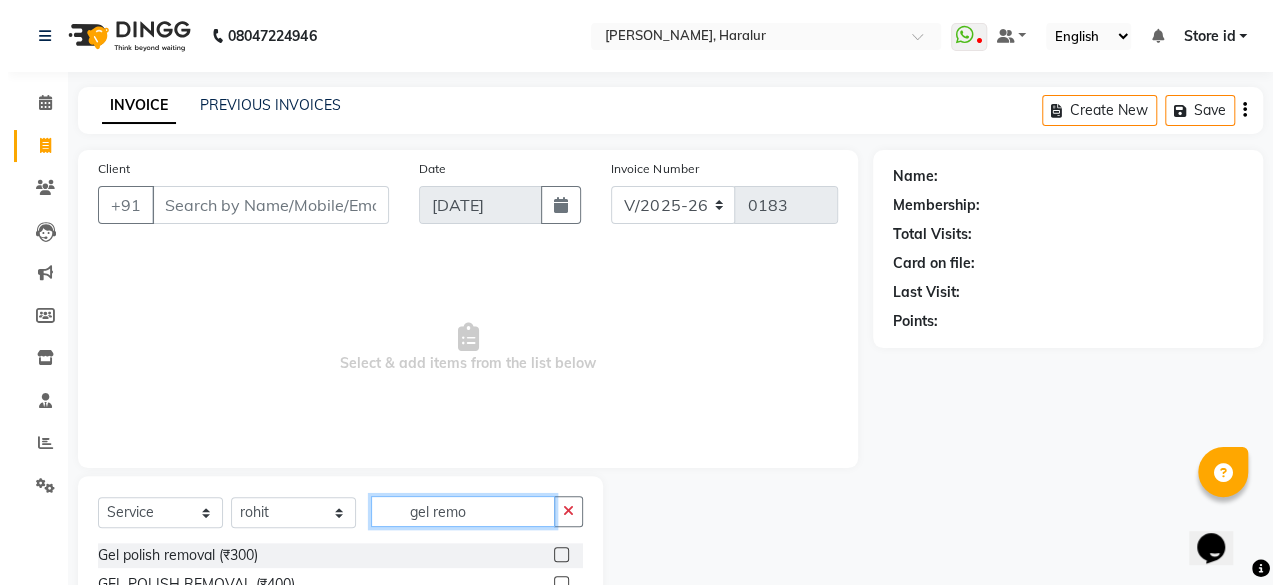 scroll, scrollTop: 73, scrollLeft: 0, axis: vertical 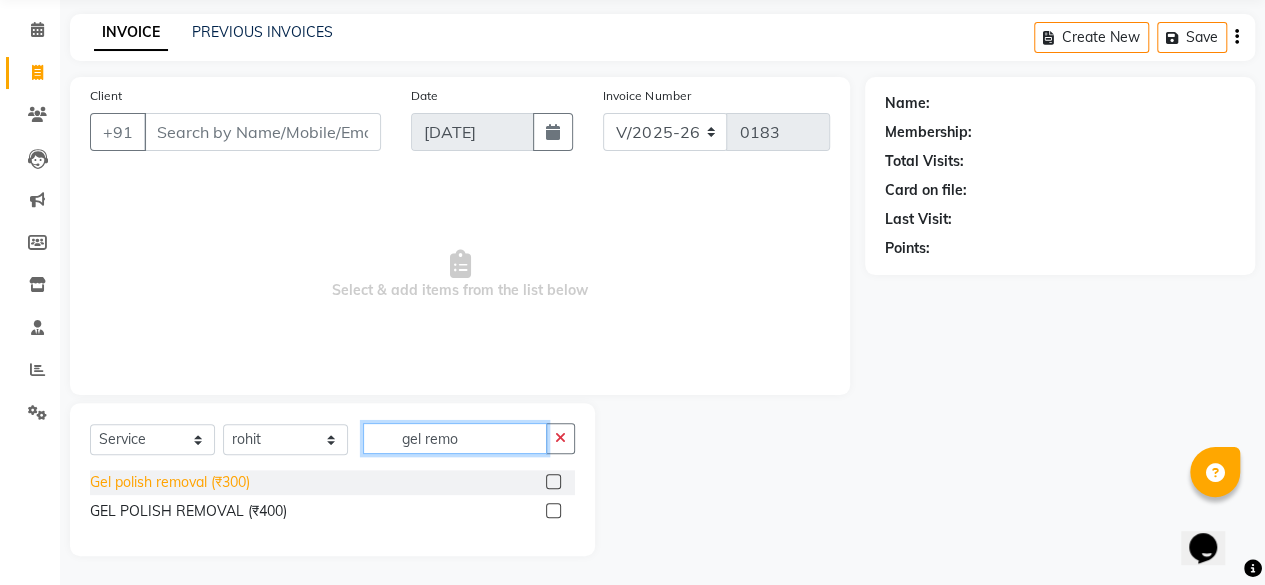 type on "gel remo" 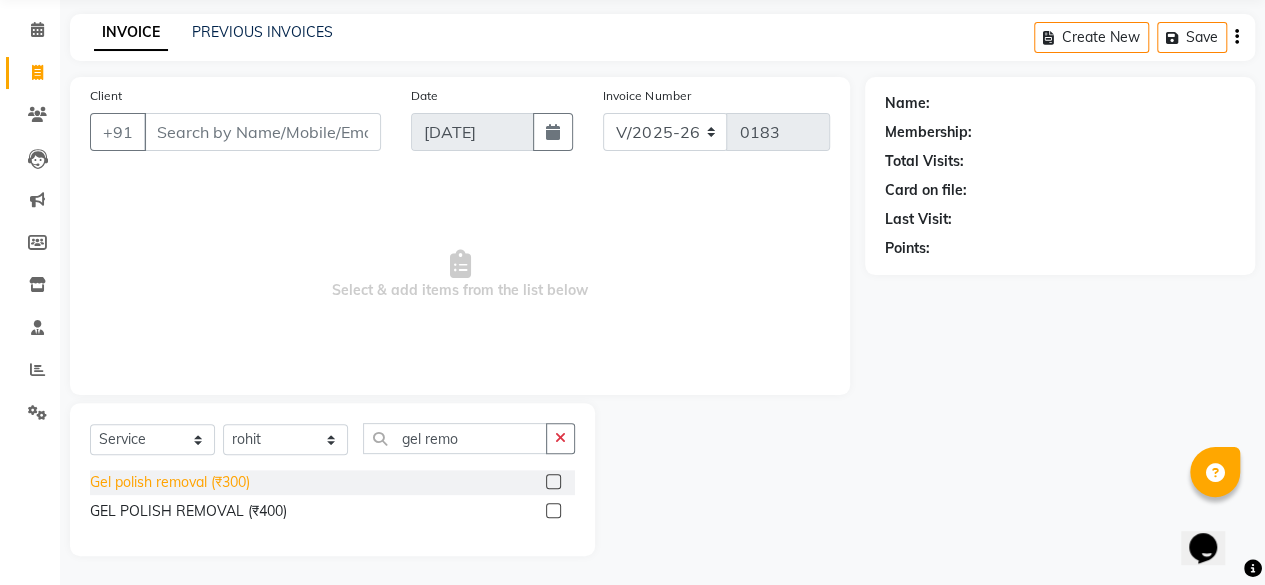 click on "Gel polish removal (₹300)" 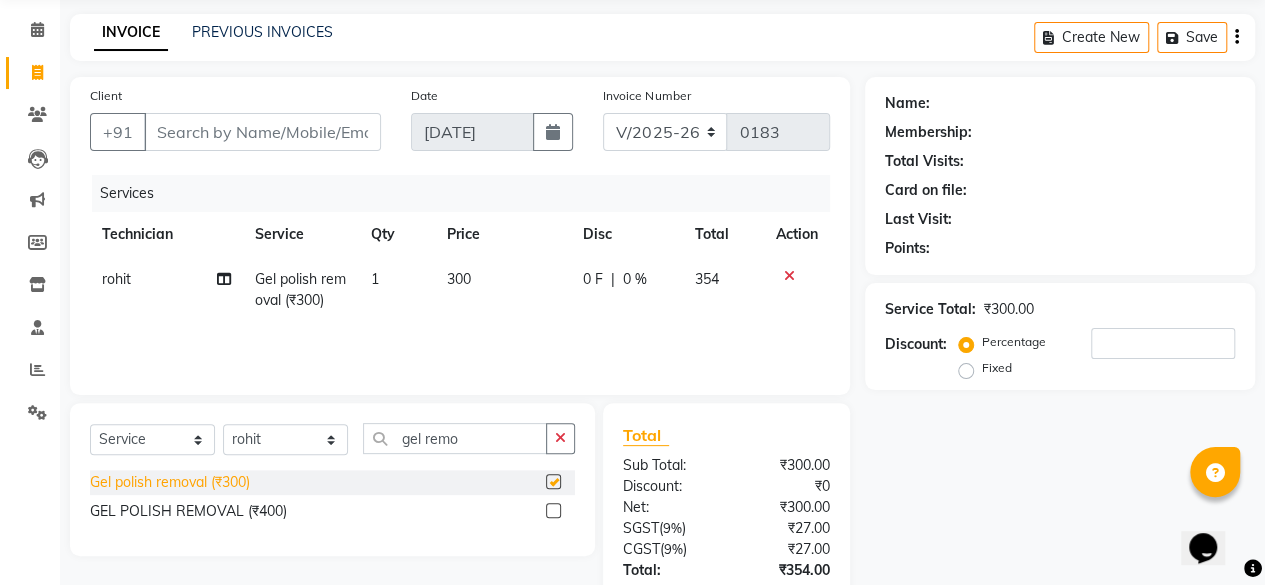 checkbox on "false" 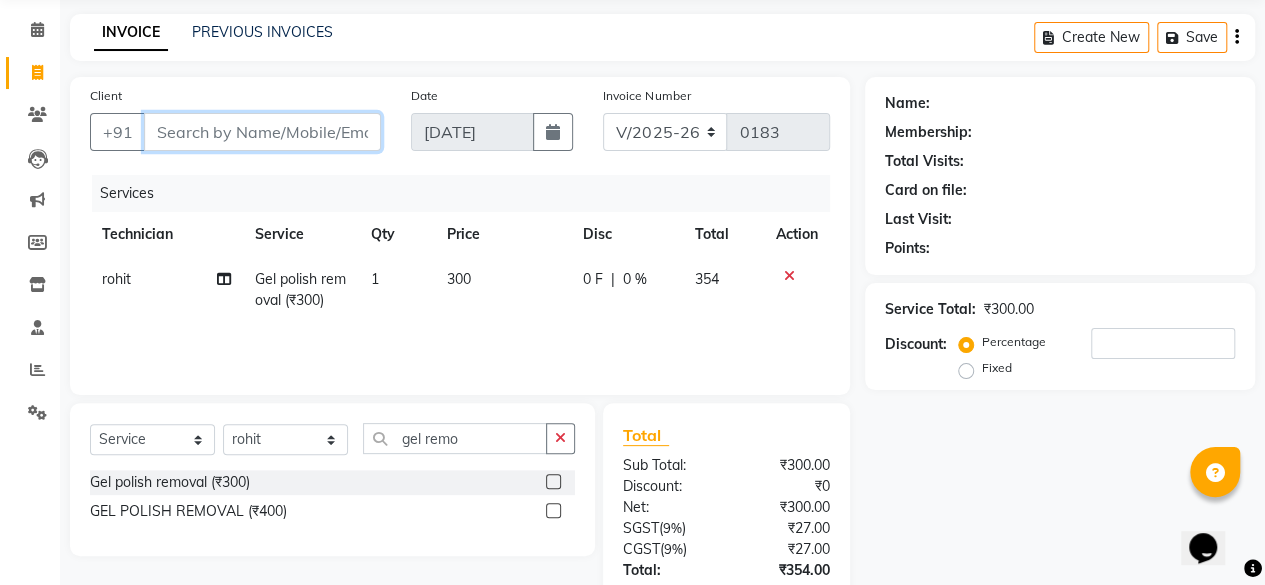 click on "Client" at bounding box center (262, 132) 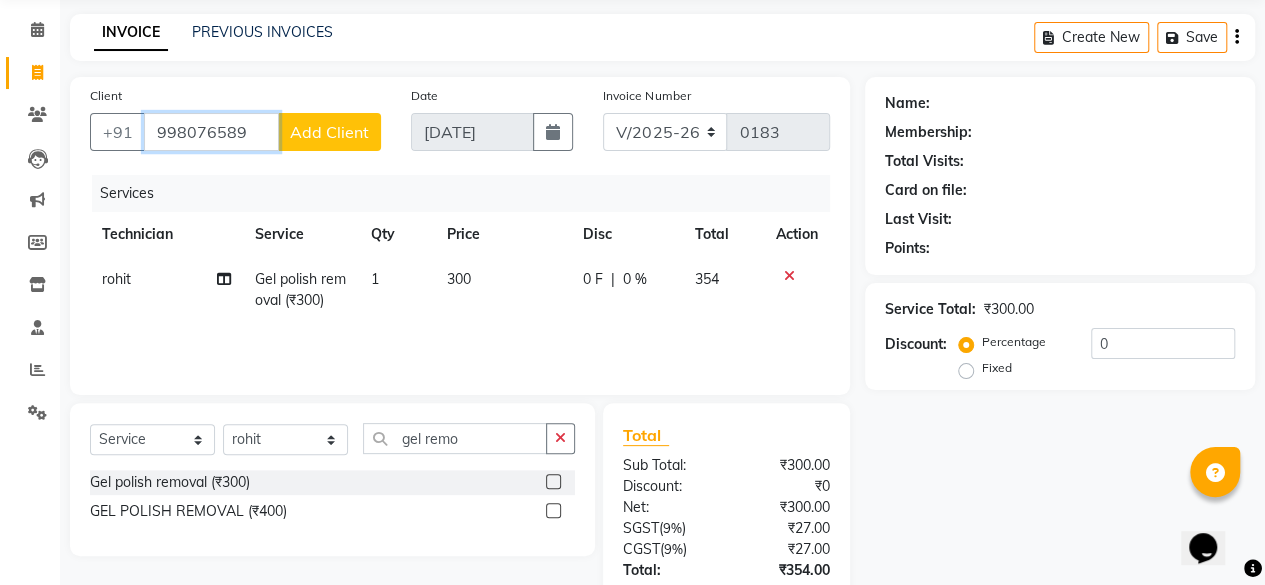 type on "998076589" 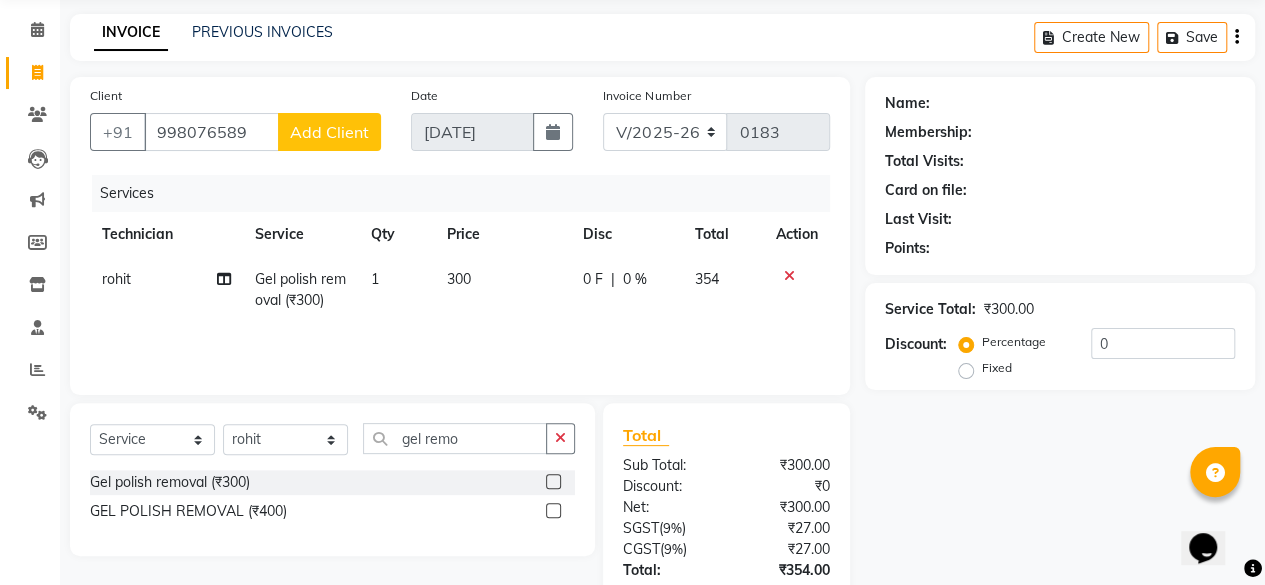 click on "Add Client" 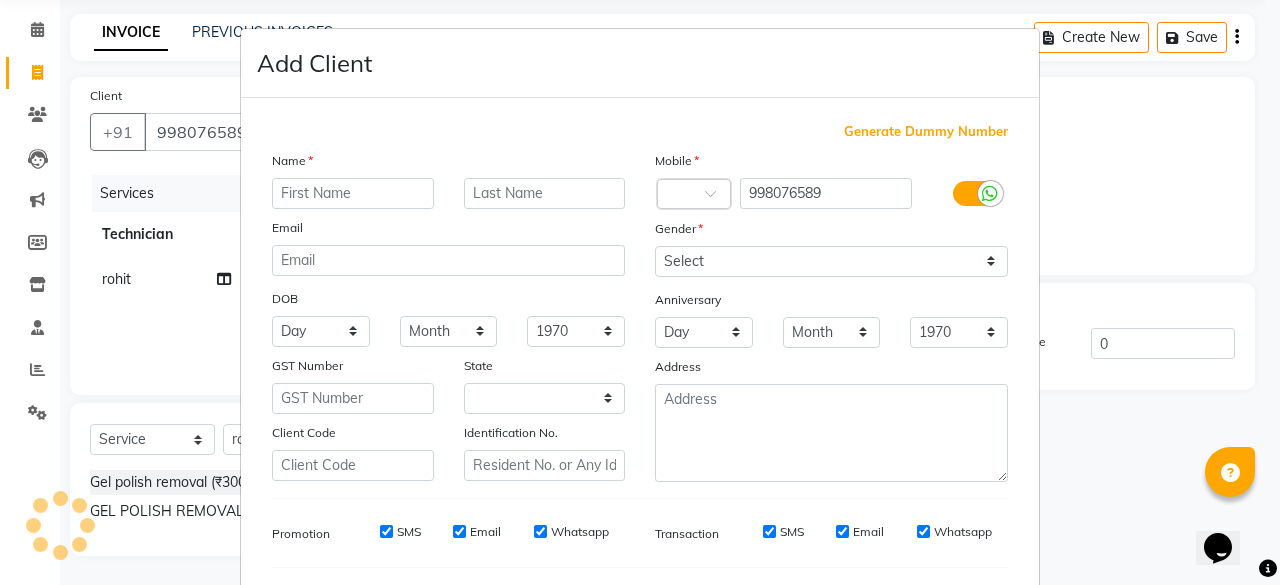 select on "21" 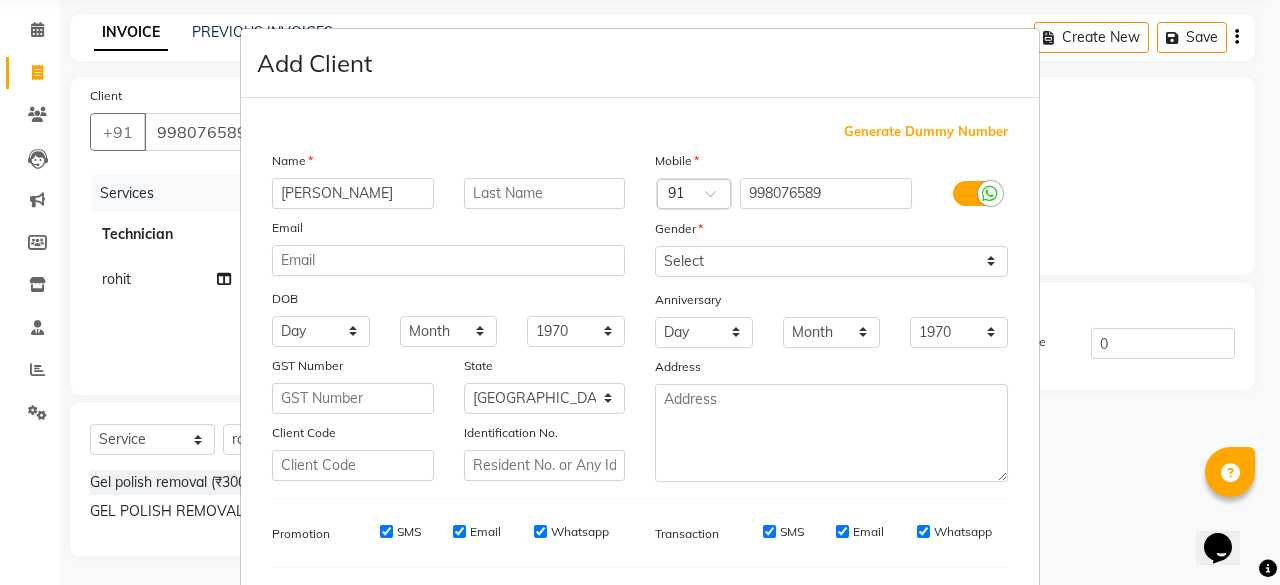 type on "[PERSON_NAME]" 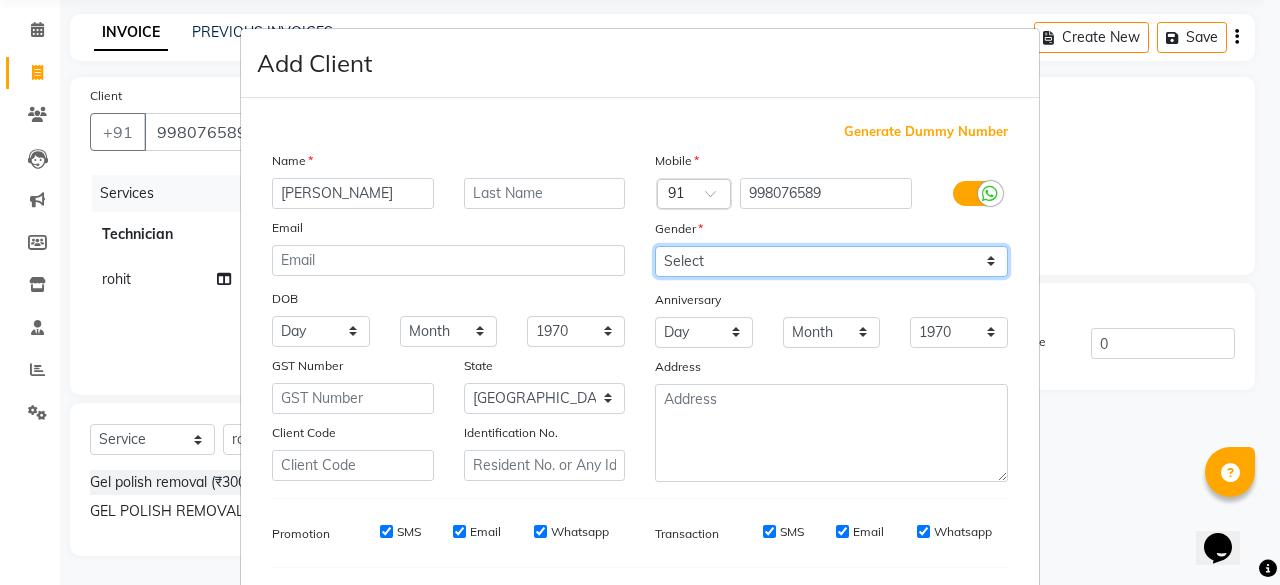 click on "Select [DEMOGRAPHIC_DATA] [DEMOGRAPHIC_DATA] Other Prefer Not To Say" at bounding box center (831, 261) 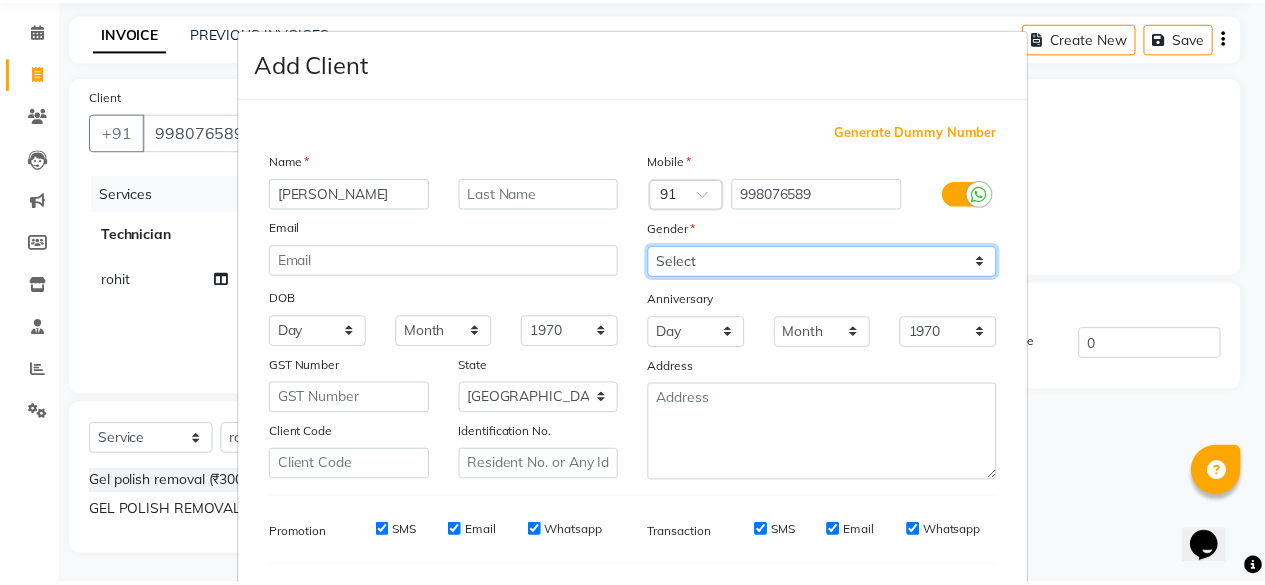scroll, scrollTop: 260, scrollLeft: 0, axis: vertical 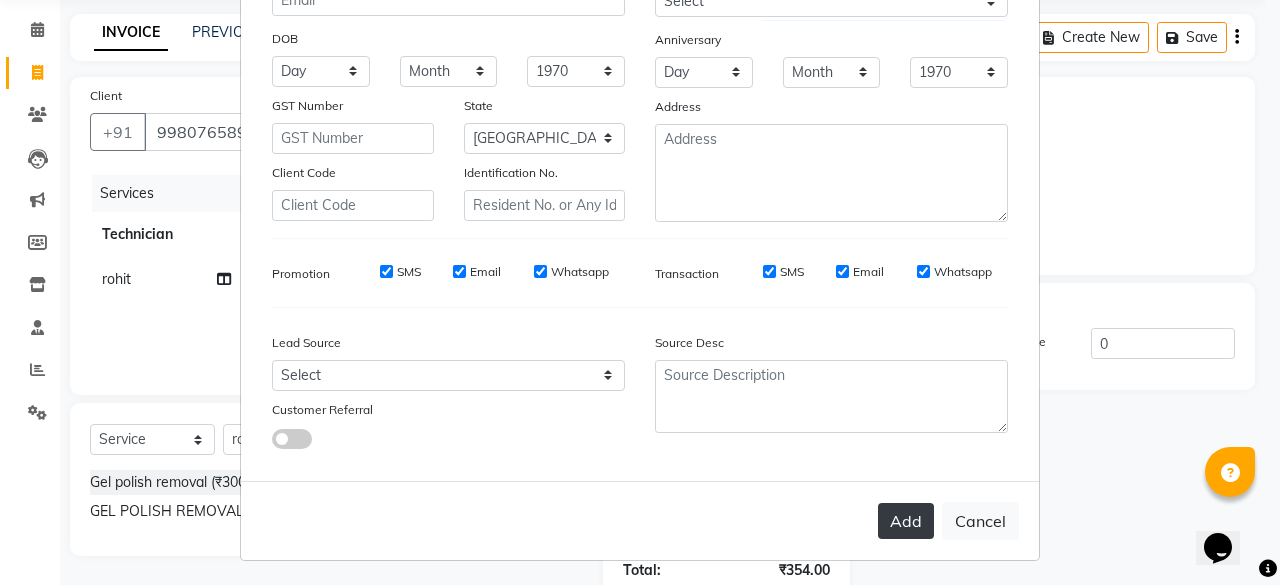 click on "Add" at bounding box center [906, 521] 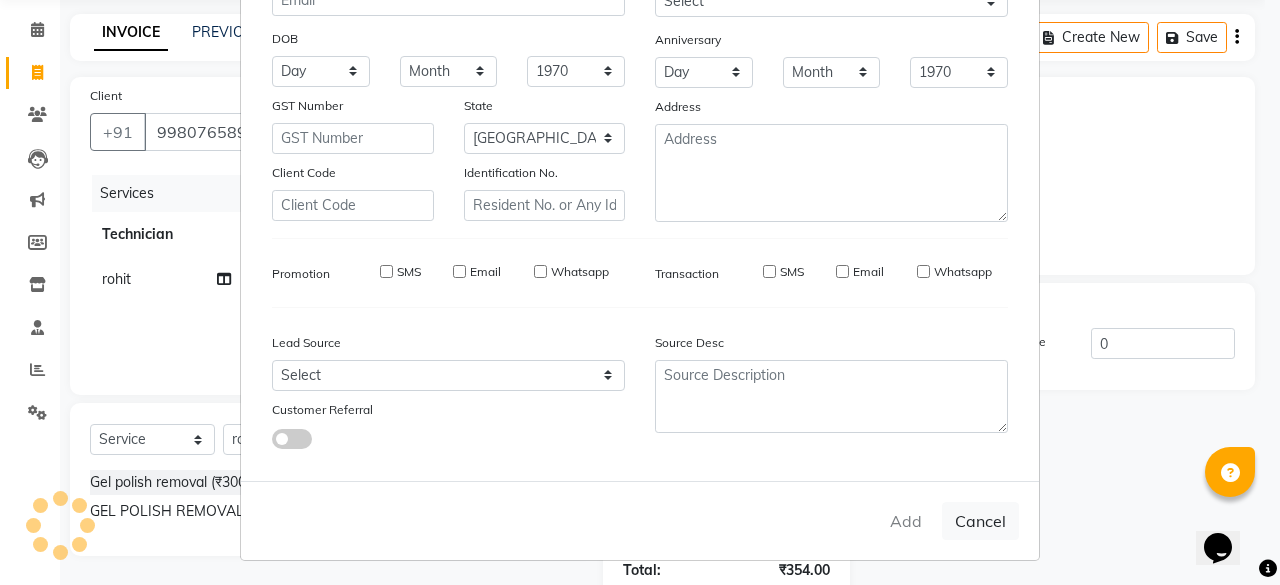 type on "99*****89" 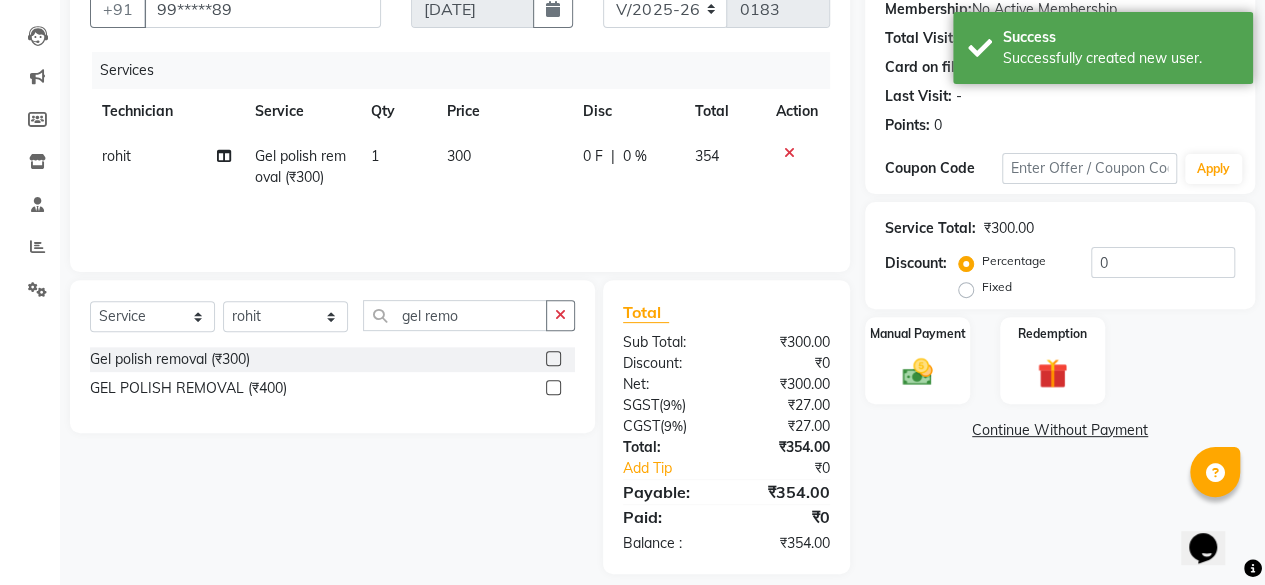scroll, scrollTop: 213, scrollLeft: 0, axis: vertical 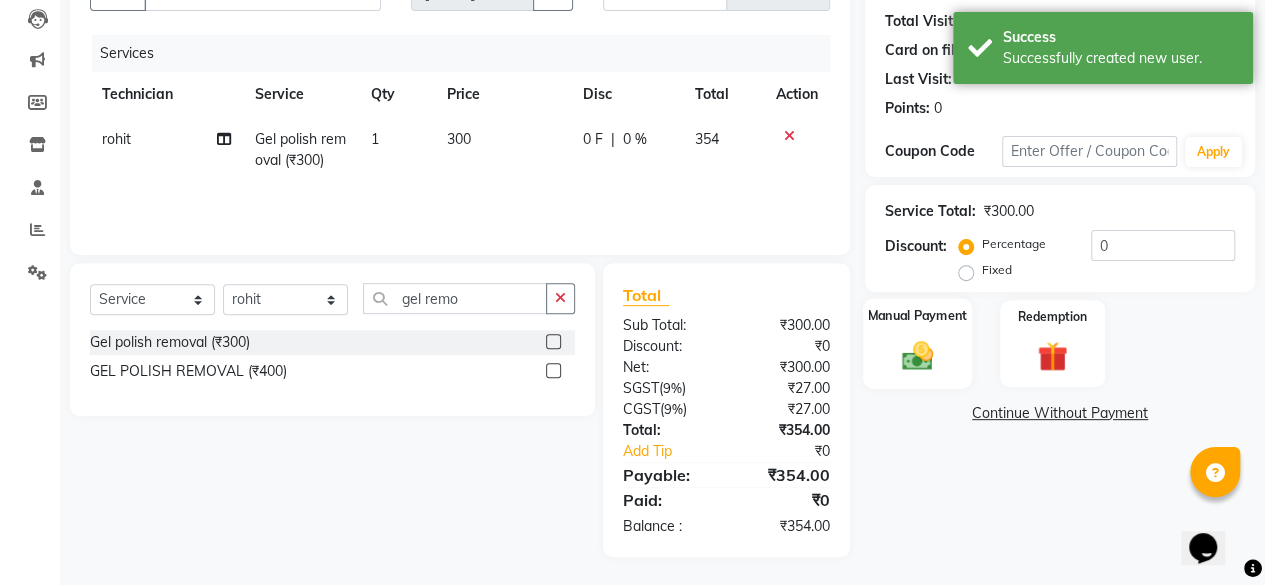click on "Manual Payment" 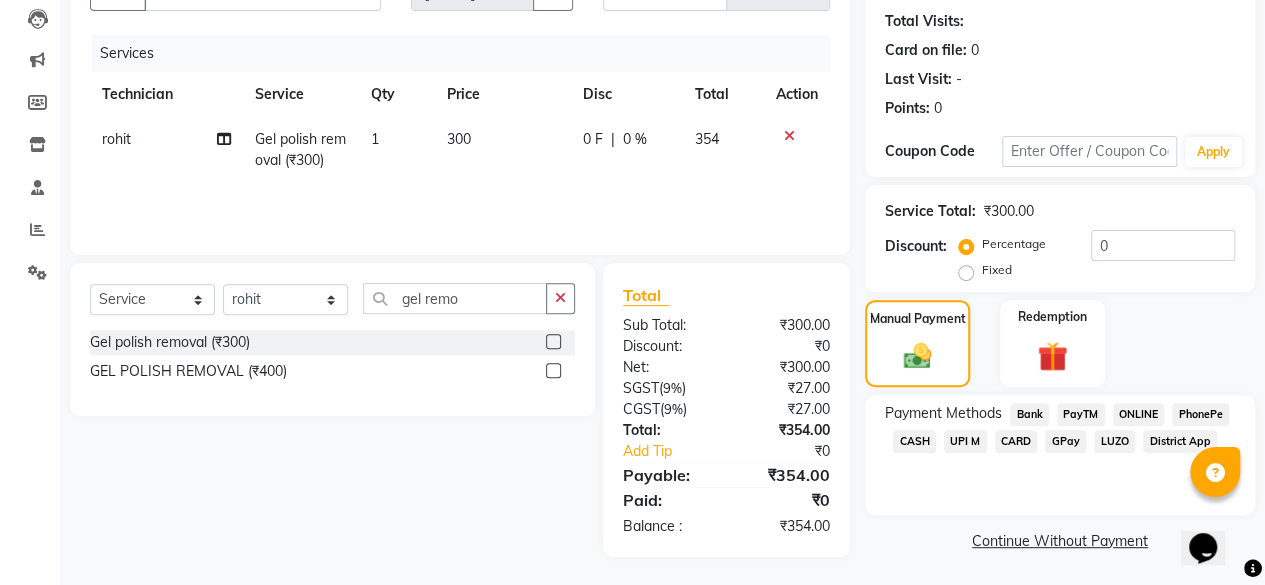 click on "ONLINE" 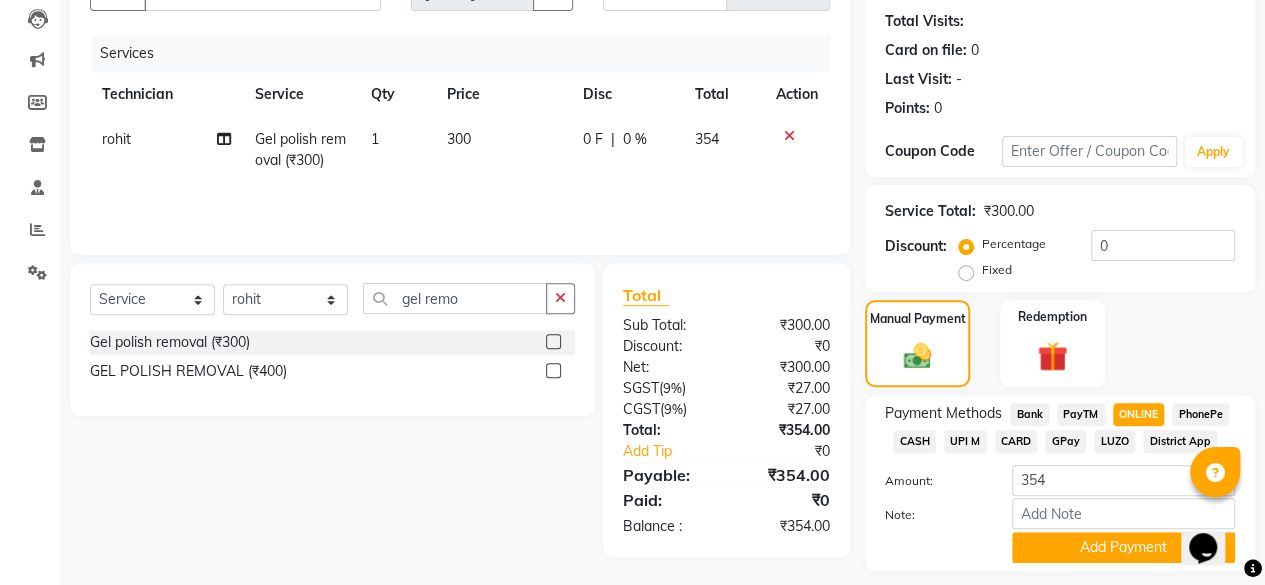 scroll, scrollTop: 268, scrollLeft: 0, axis: vertical 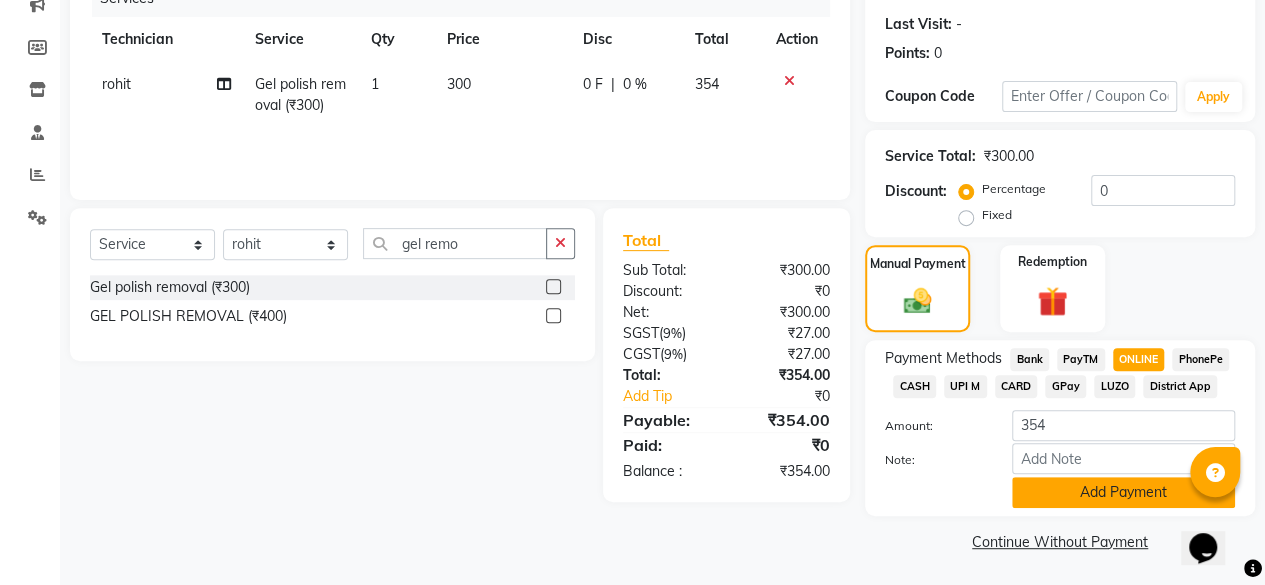 click on "Add Payment" 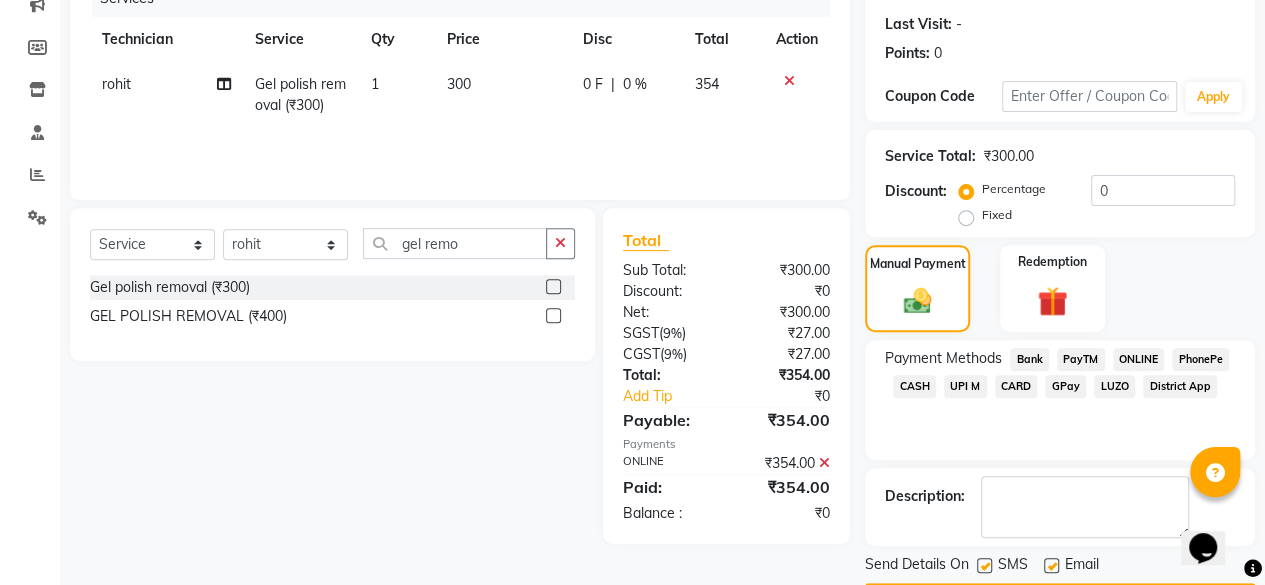 scroll, scrollTop: 324, scrollLeft: 0, axis: vertical 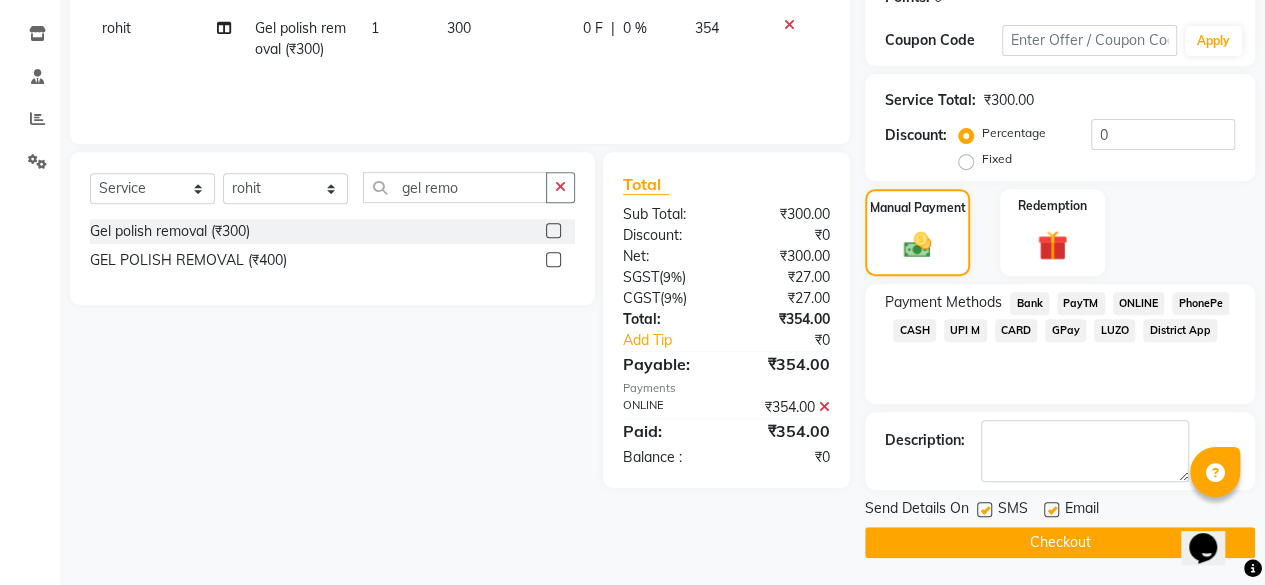 click on "Checkout" 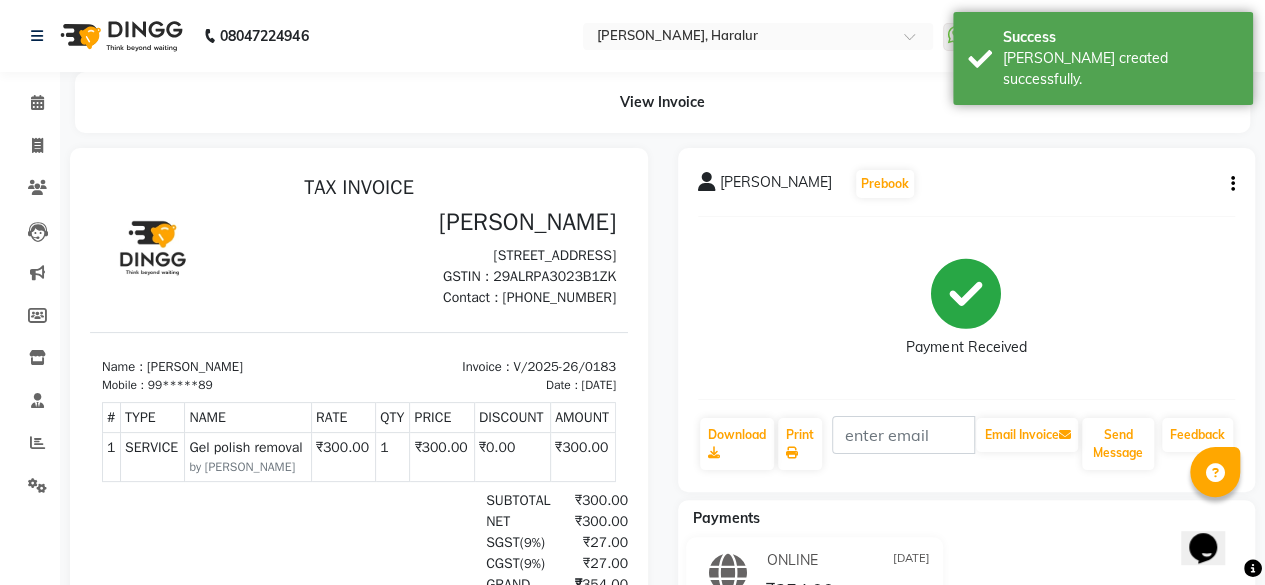 scroll, scrollTop: 0, scrollLeft: 0, axis: both 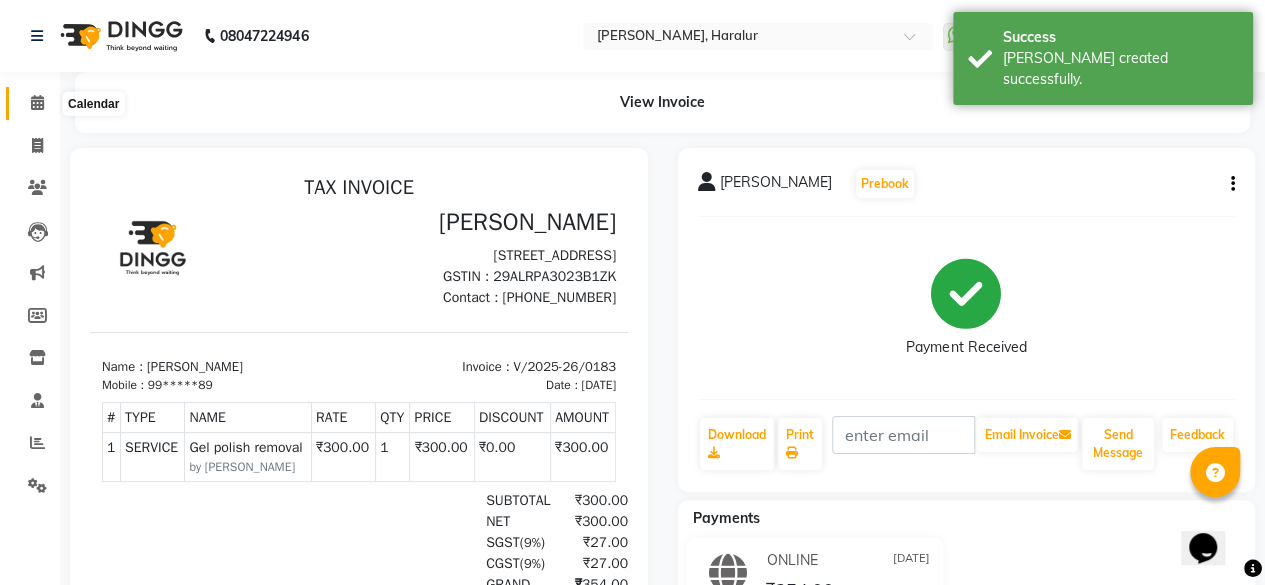 click 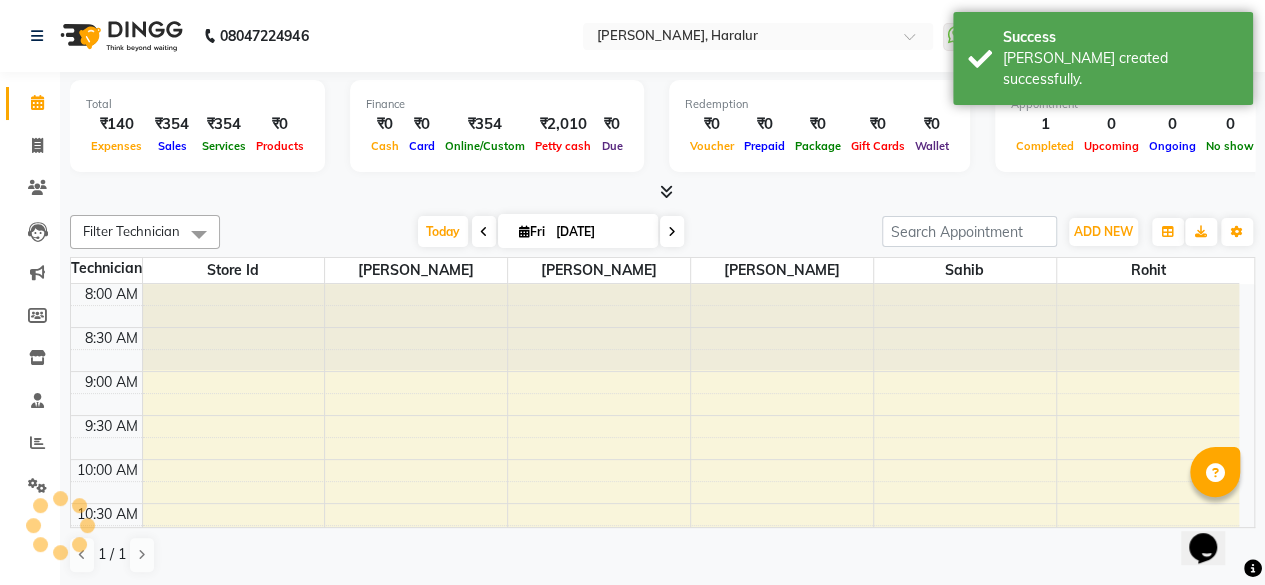 scroll, scrollTop: 0, scrollLeft: 0, axis: both 